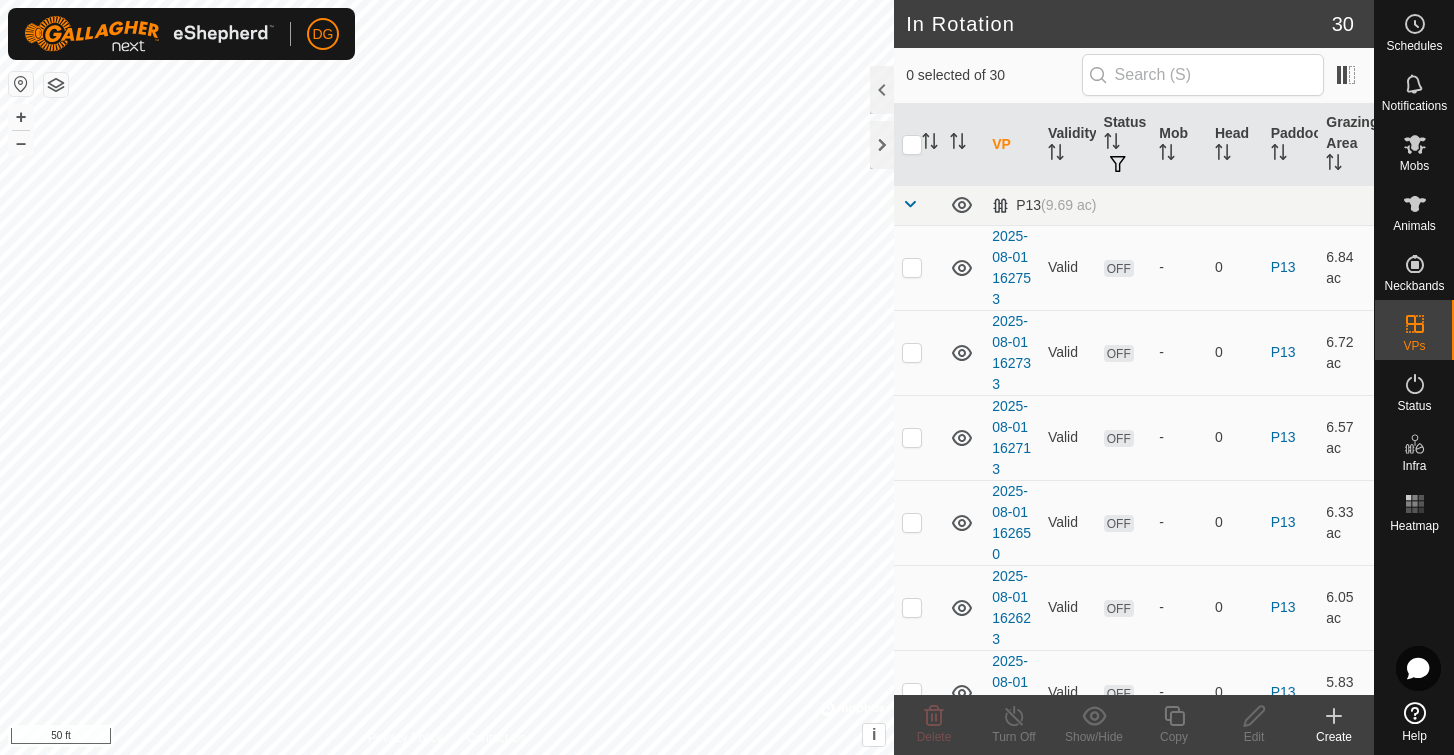 scroll, scrollTop: 0, scrollLeft: 0, axis: both 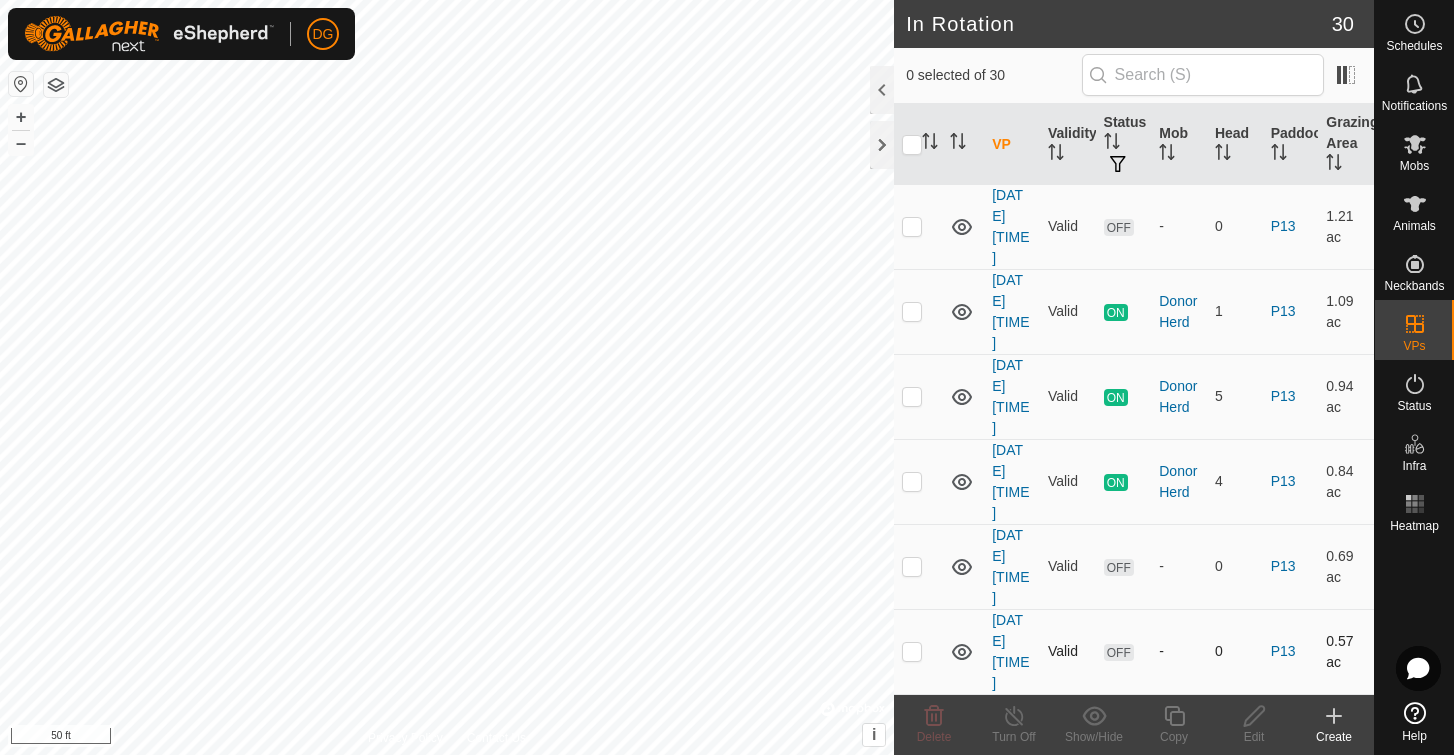 click at bounding box center (912, 651) 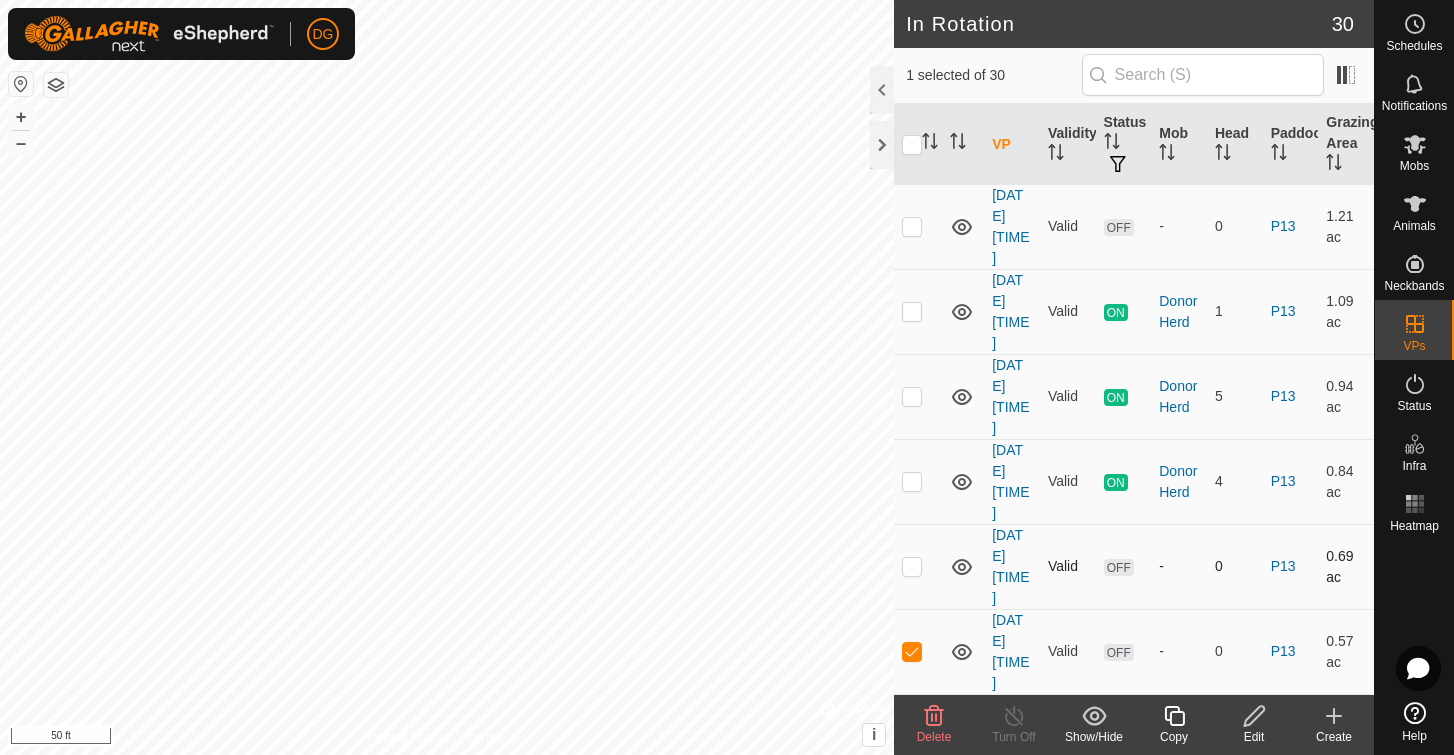 click at bounding box center [912, 566] 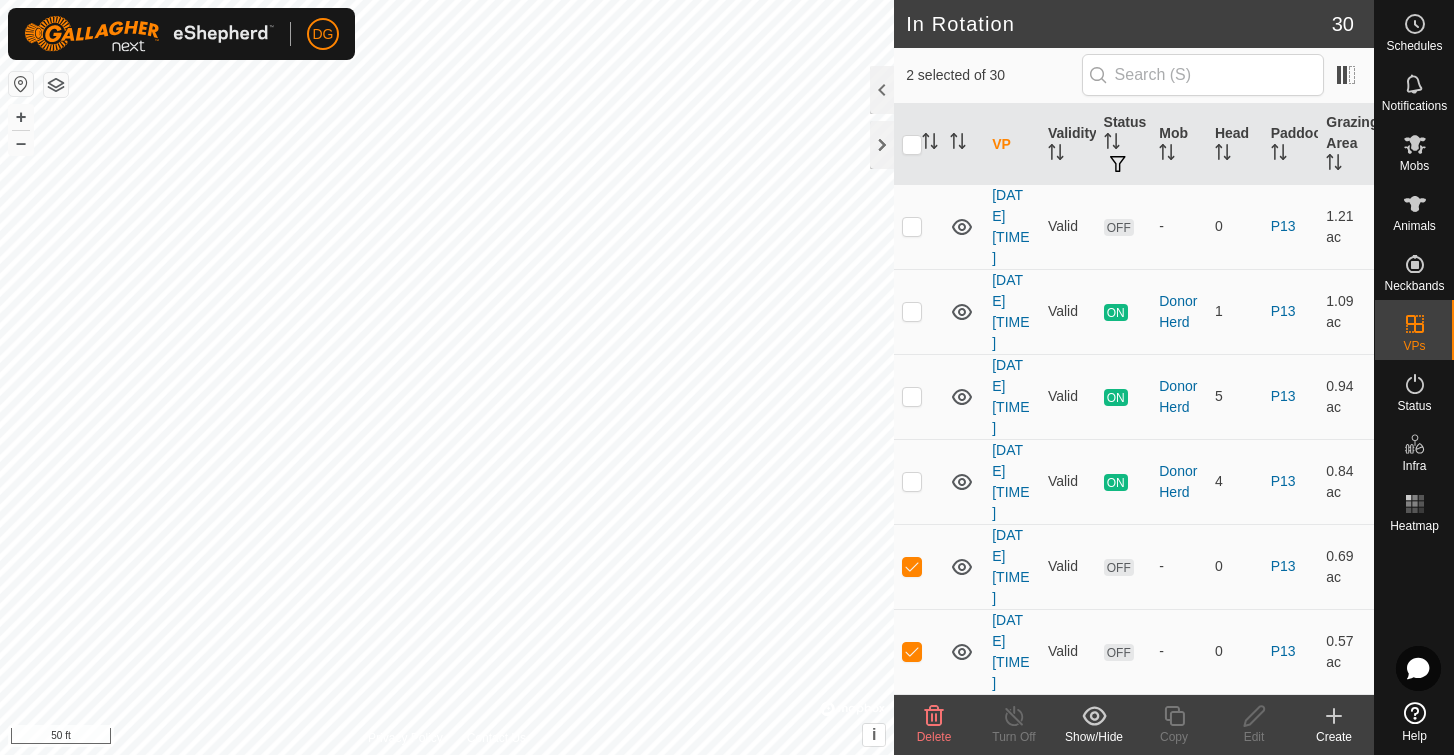 click 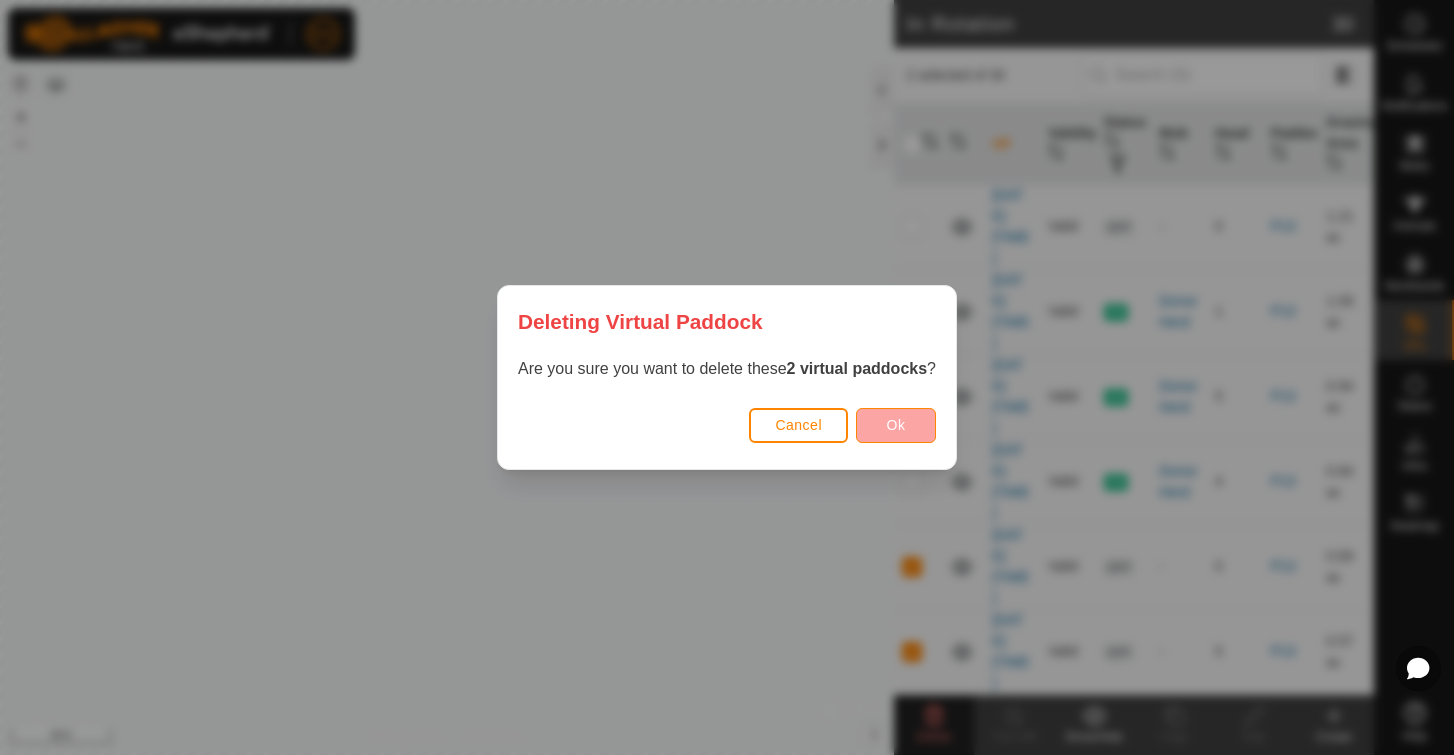 click on "Ok" at bounding box center (896, 425) 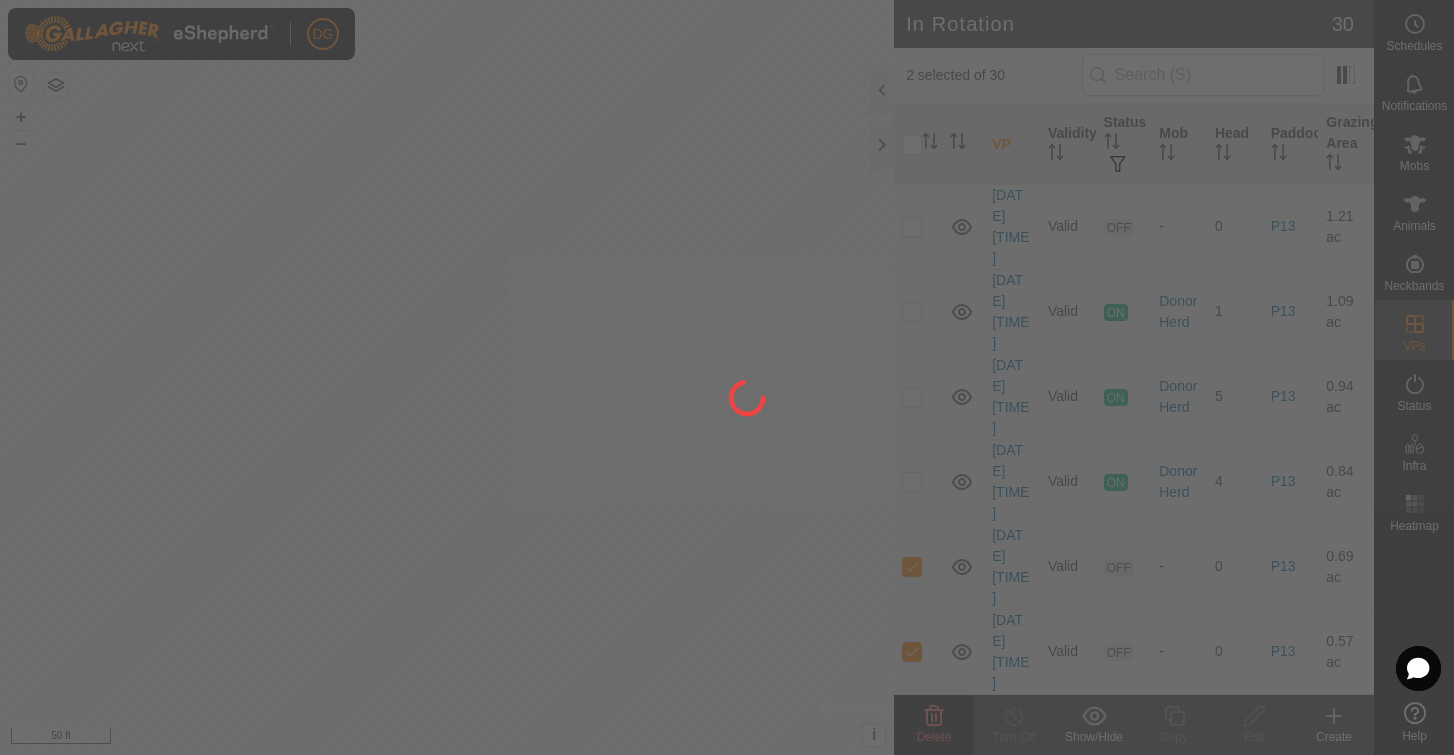 checkbox on "false" 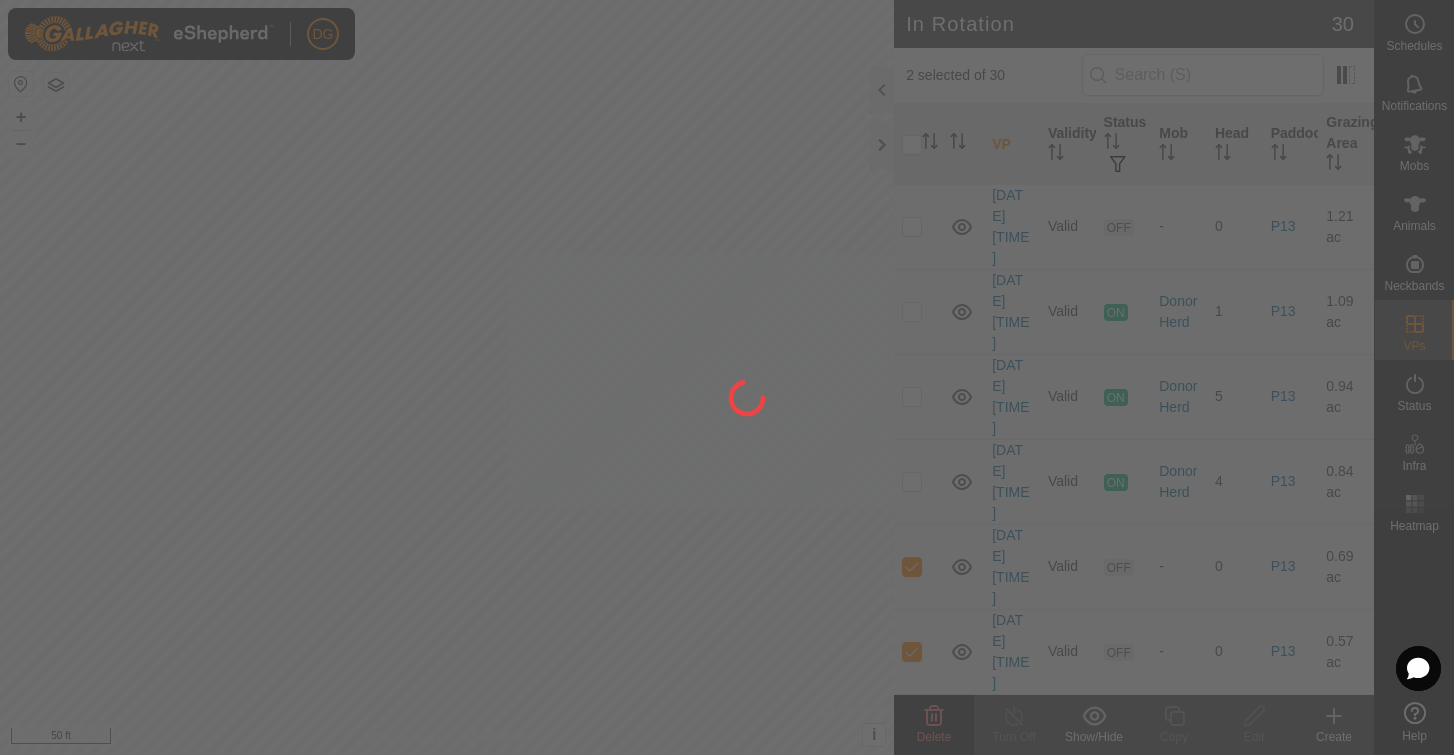 checkbox on "false" 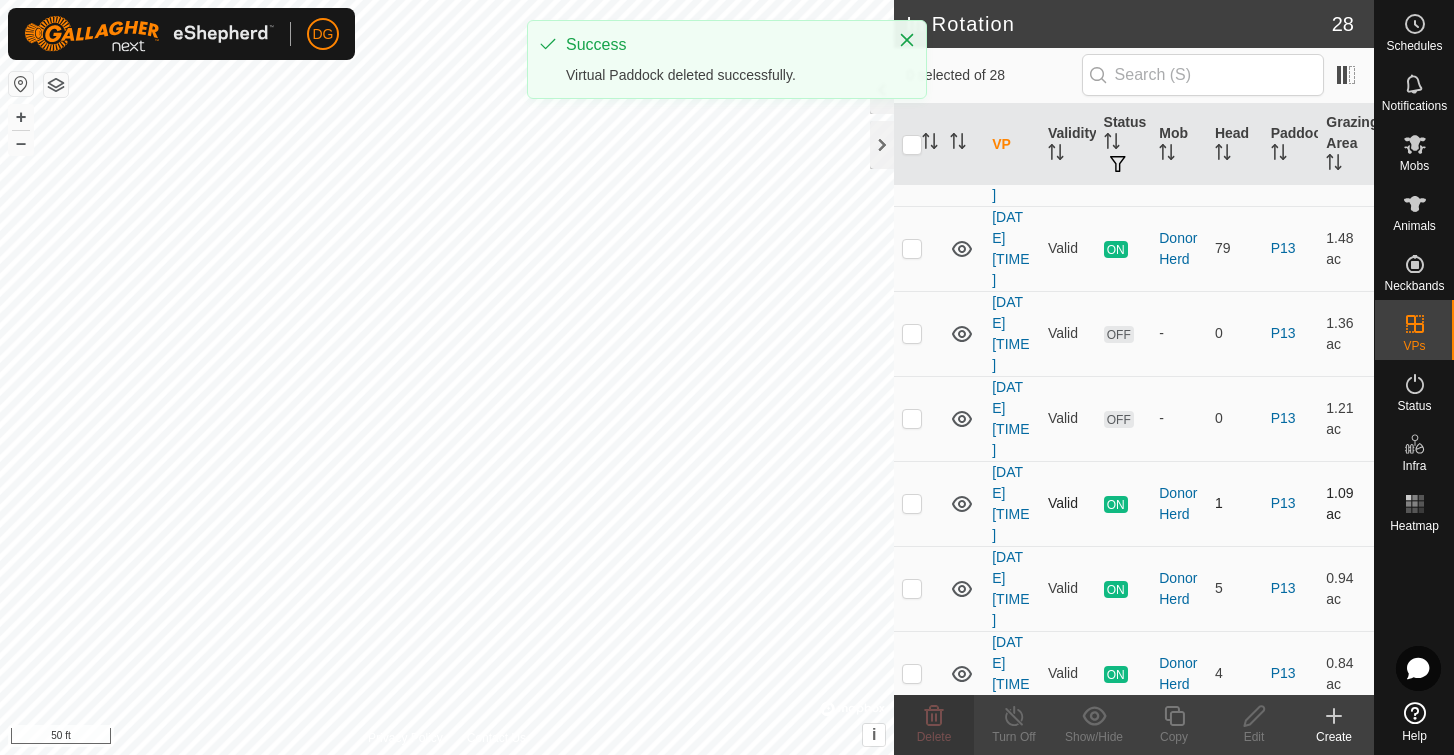 scroll, scrollTop: 1877, scrollLeft: 0, axis: vertical 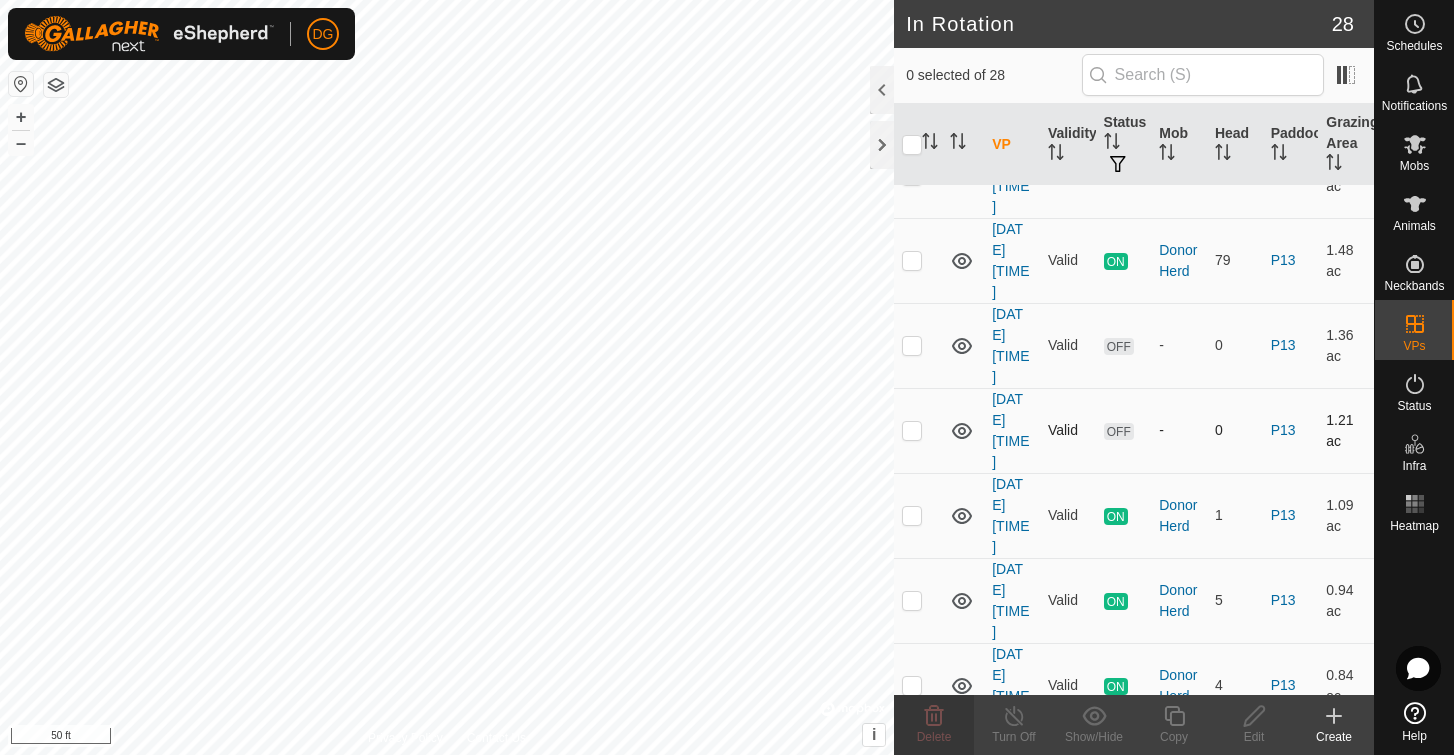 click at bounding box center (912, 430) 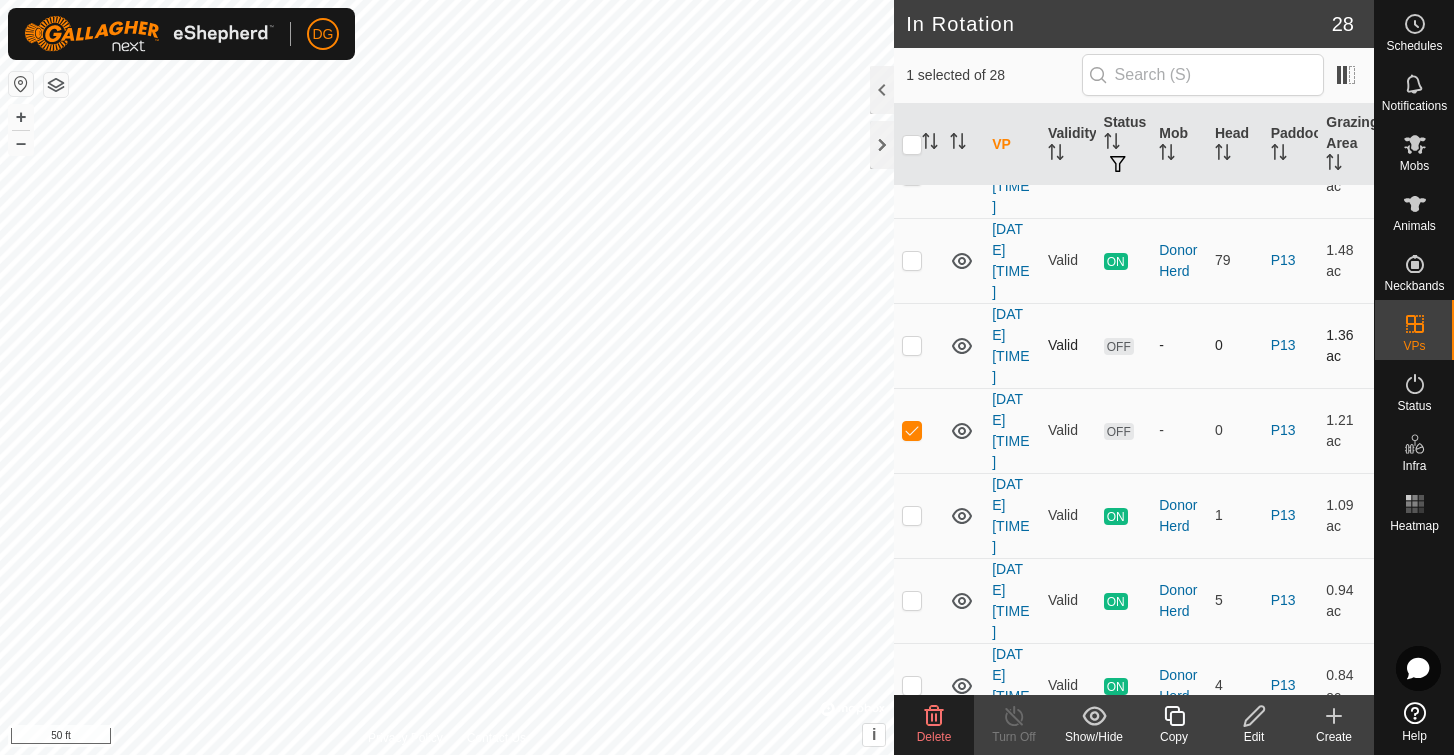 click at bounding box center [912, 345] 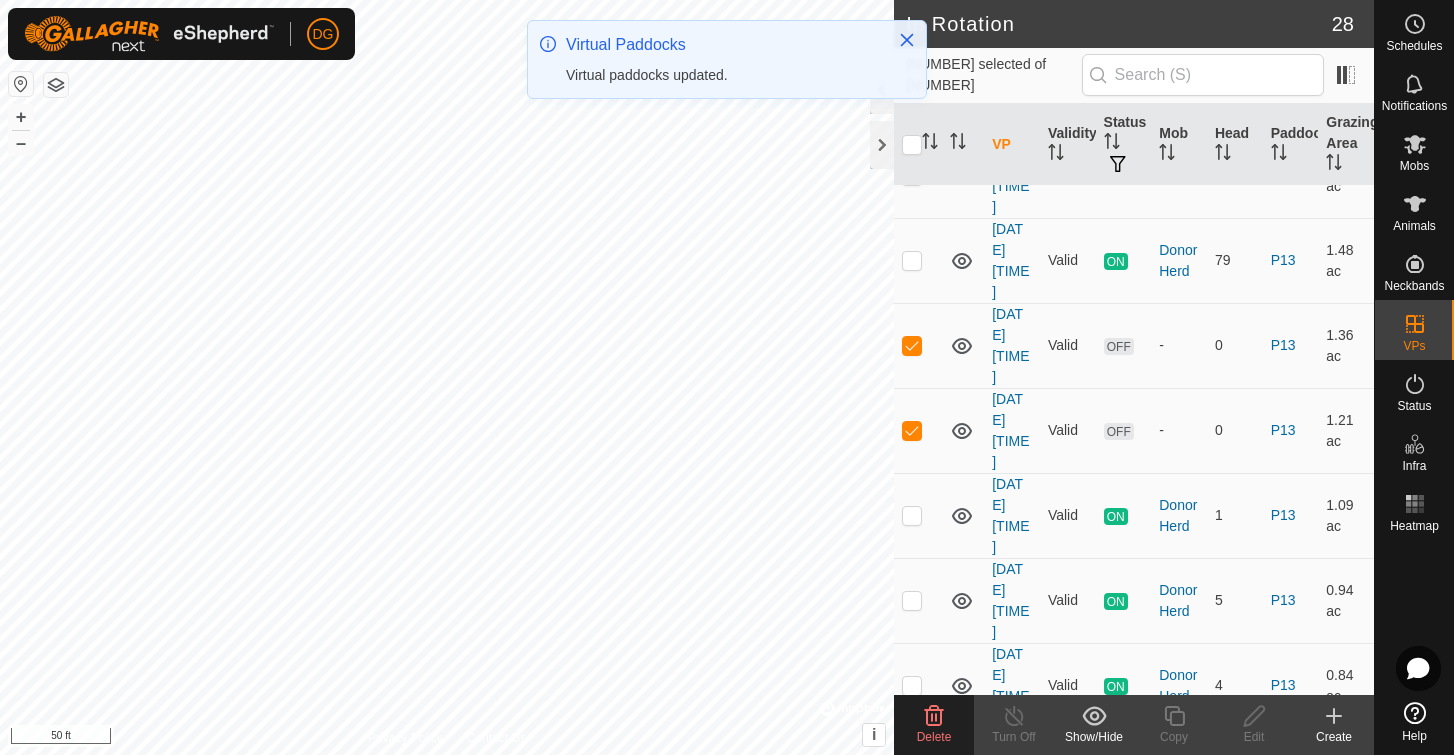 click 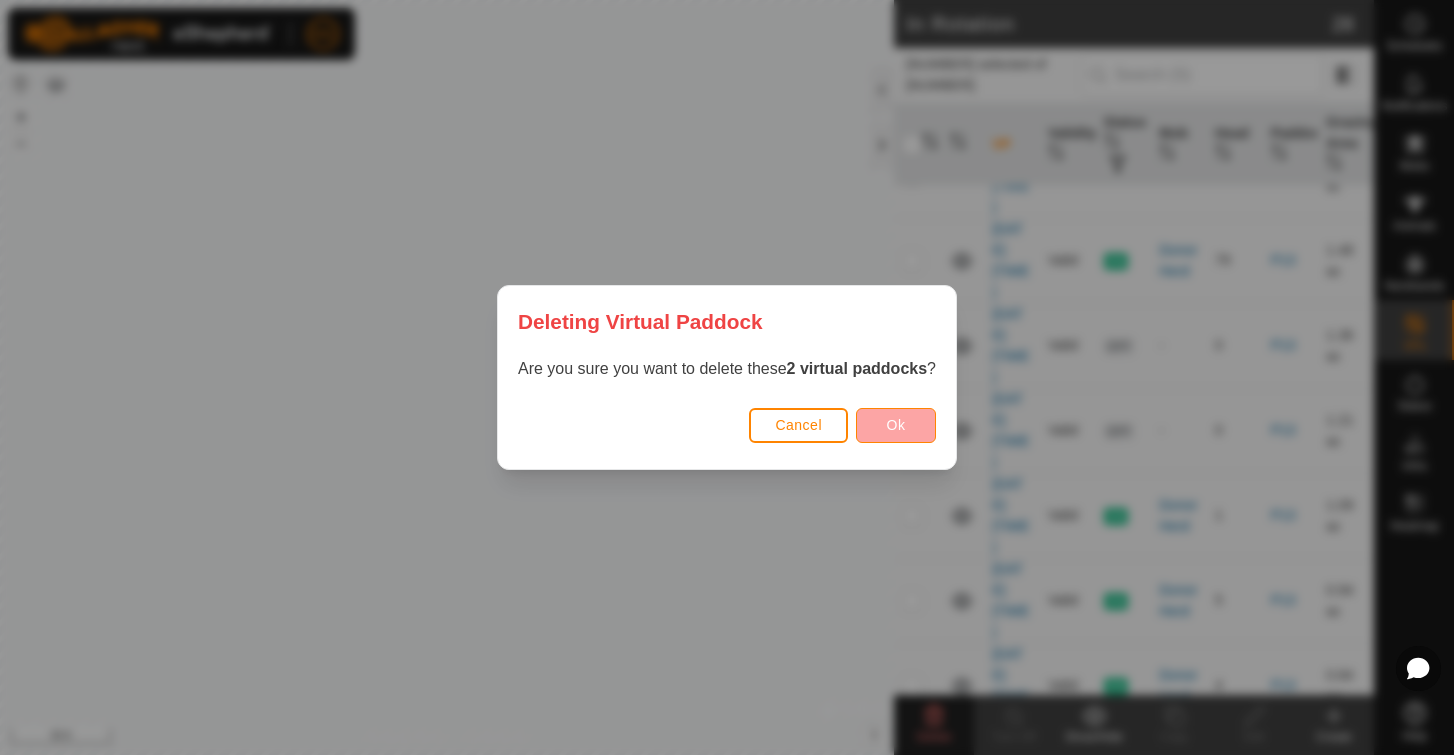 click on "Ok" at bounding box center [896, 425] 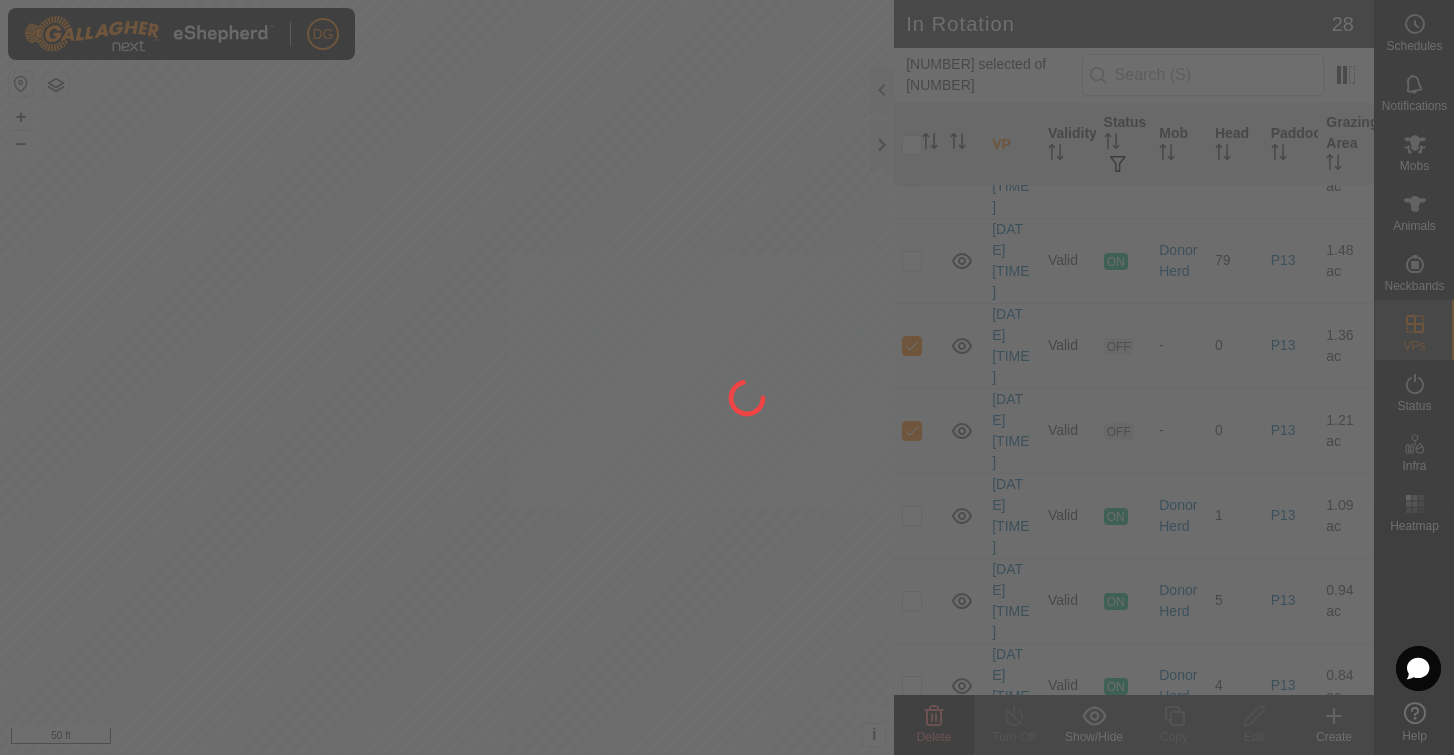 checkbox on "false" 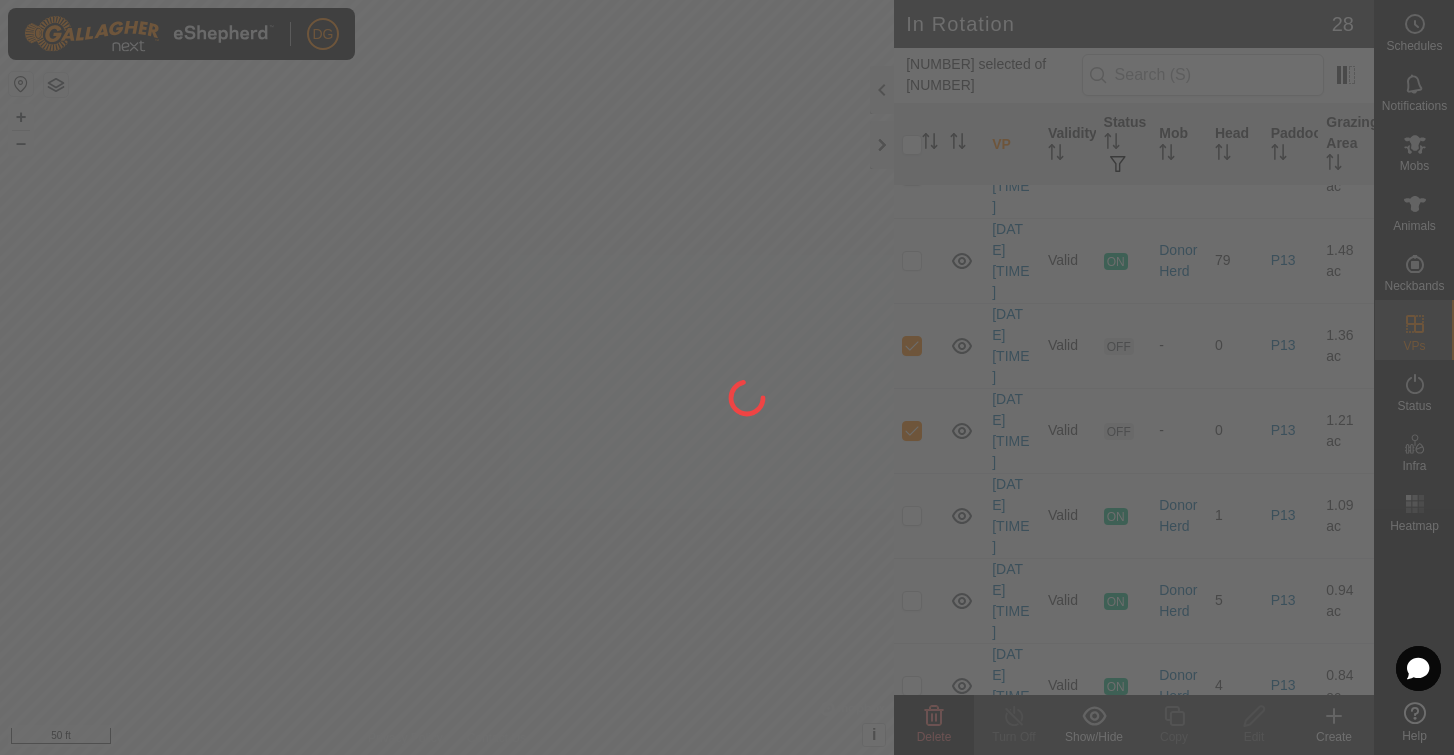 checkbox on "false" 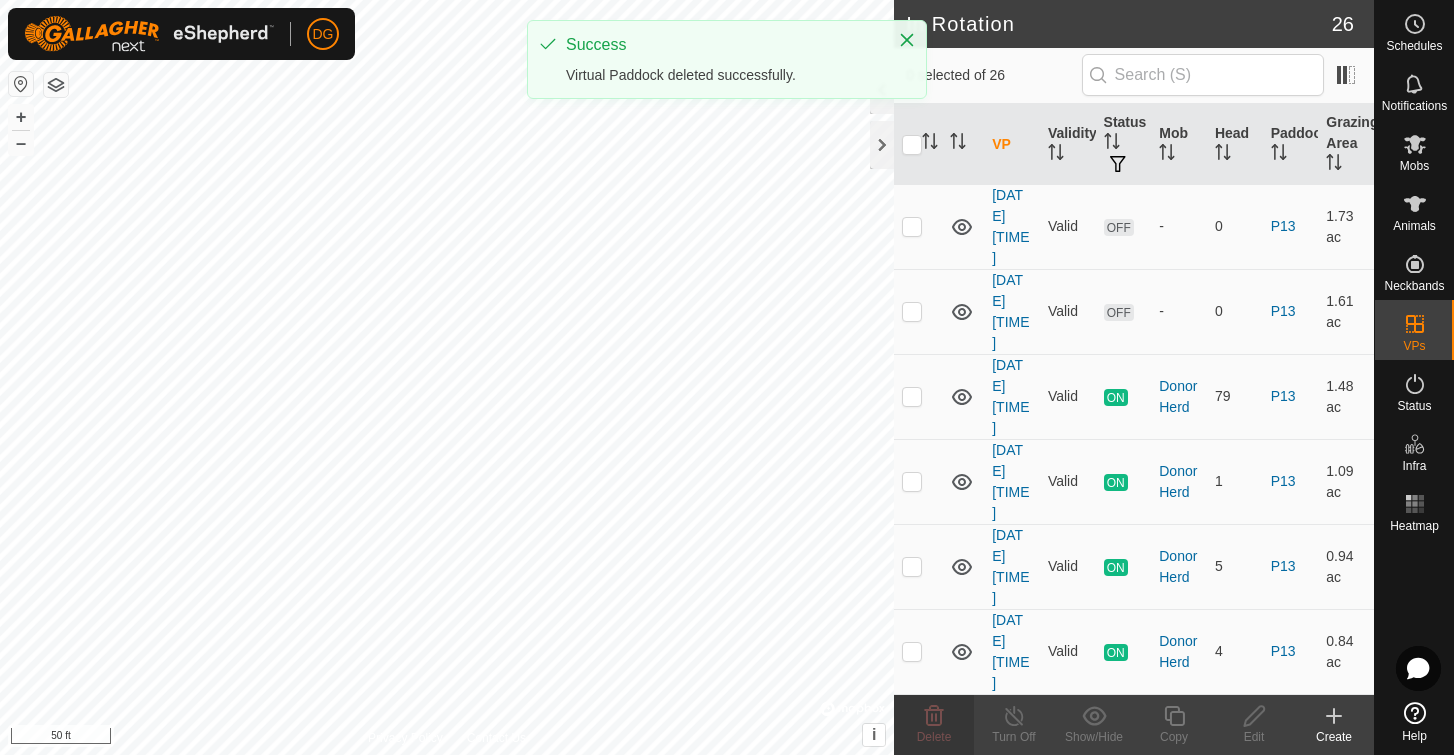 scroll, scrollTop: 1742, scrollLeft: 0, axis: vertical 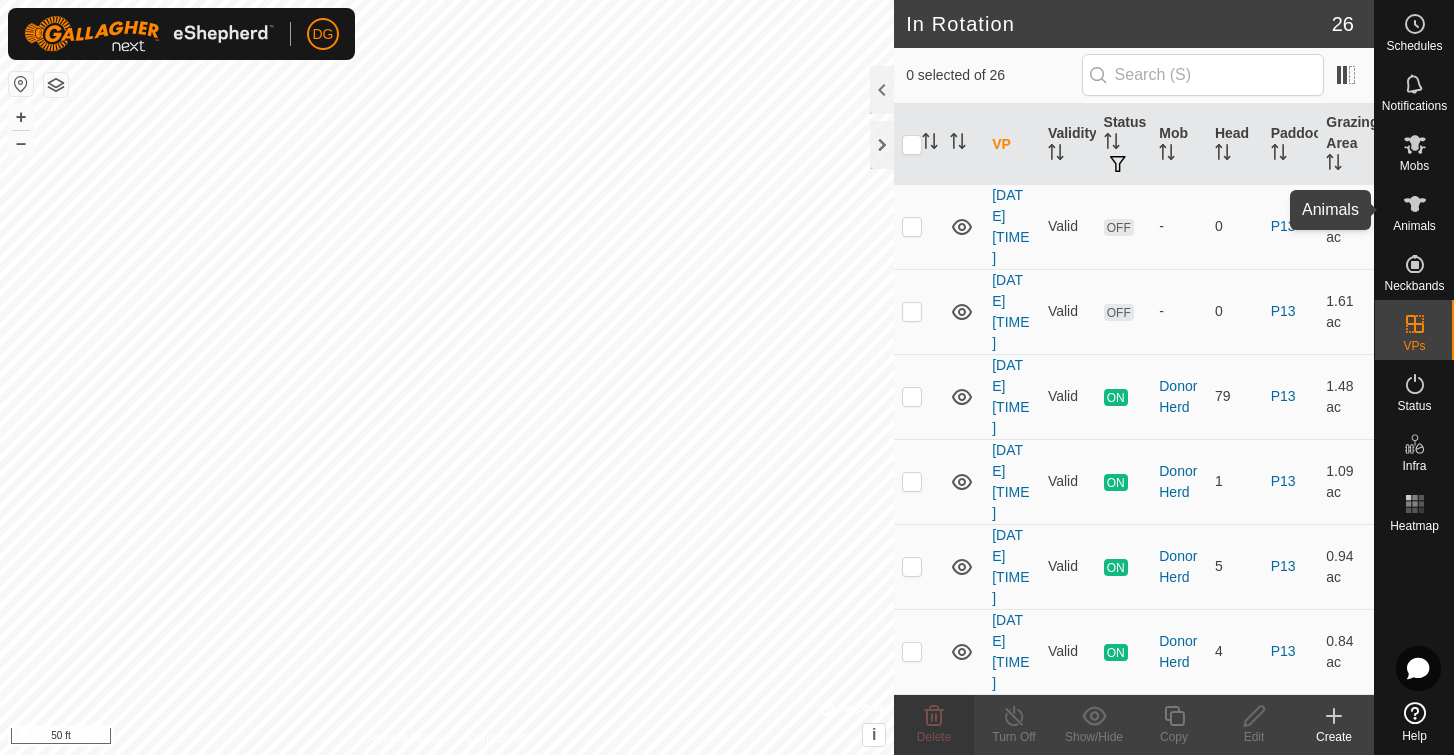 click 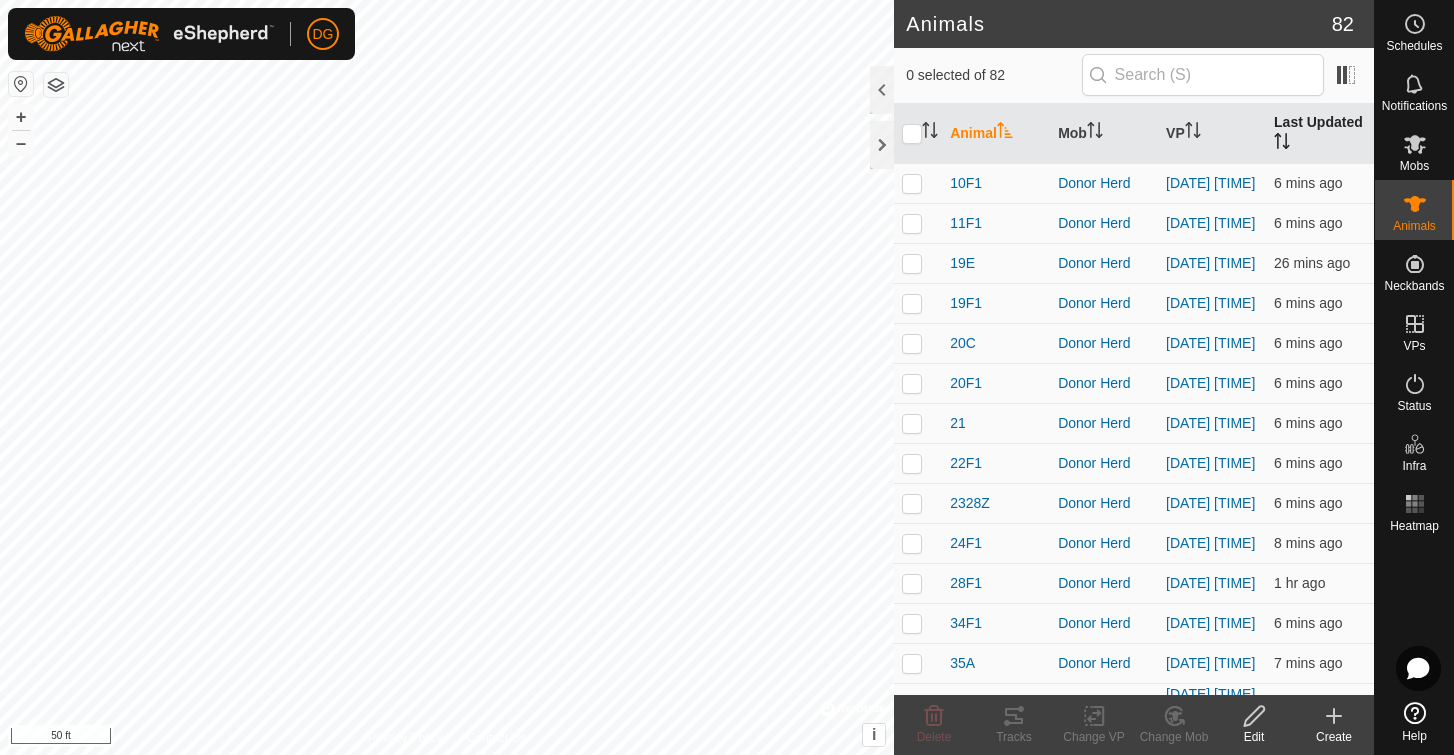 click on "Last Updated" at bounding box center (1320, 134) 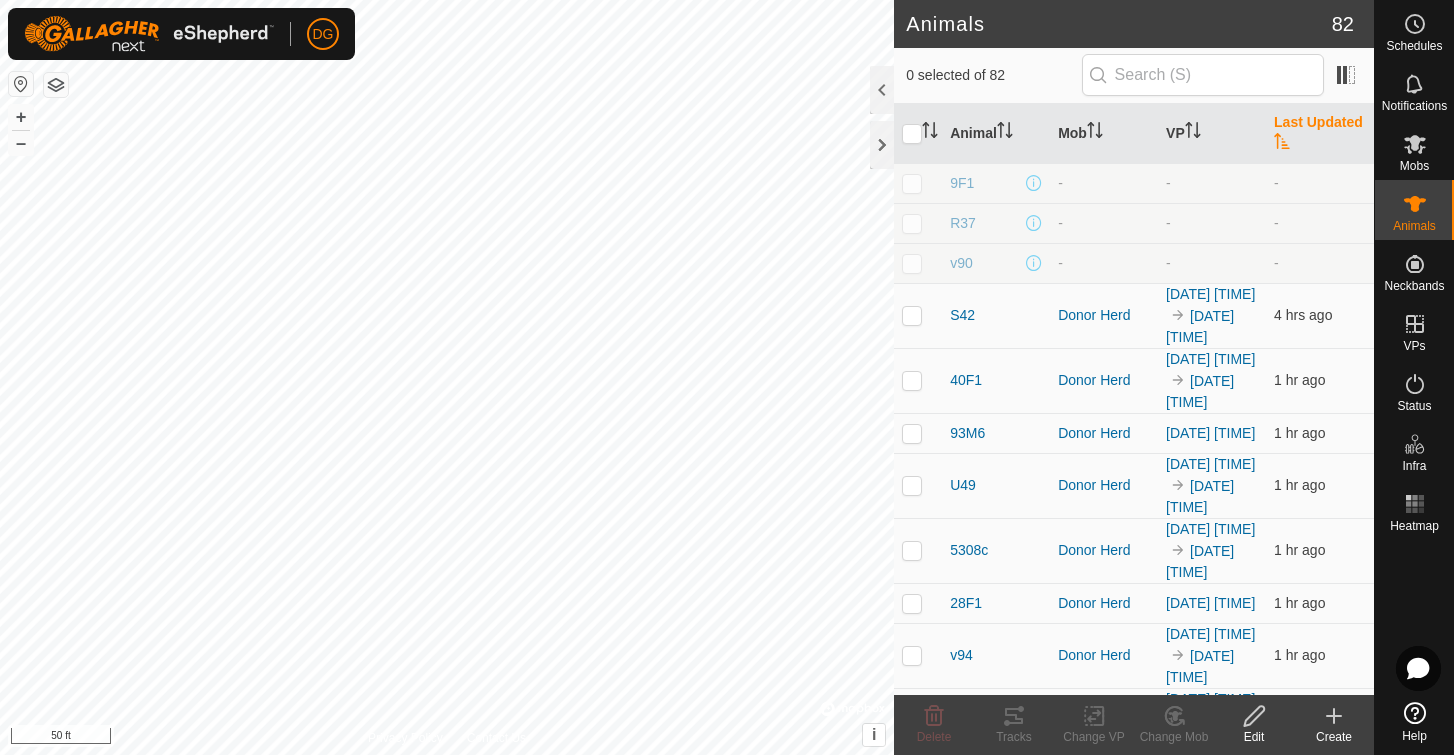 scroll, scrollTop: 0, scrollLeft: 0, axis: both 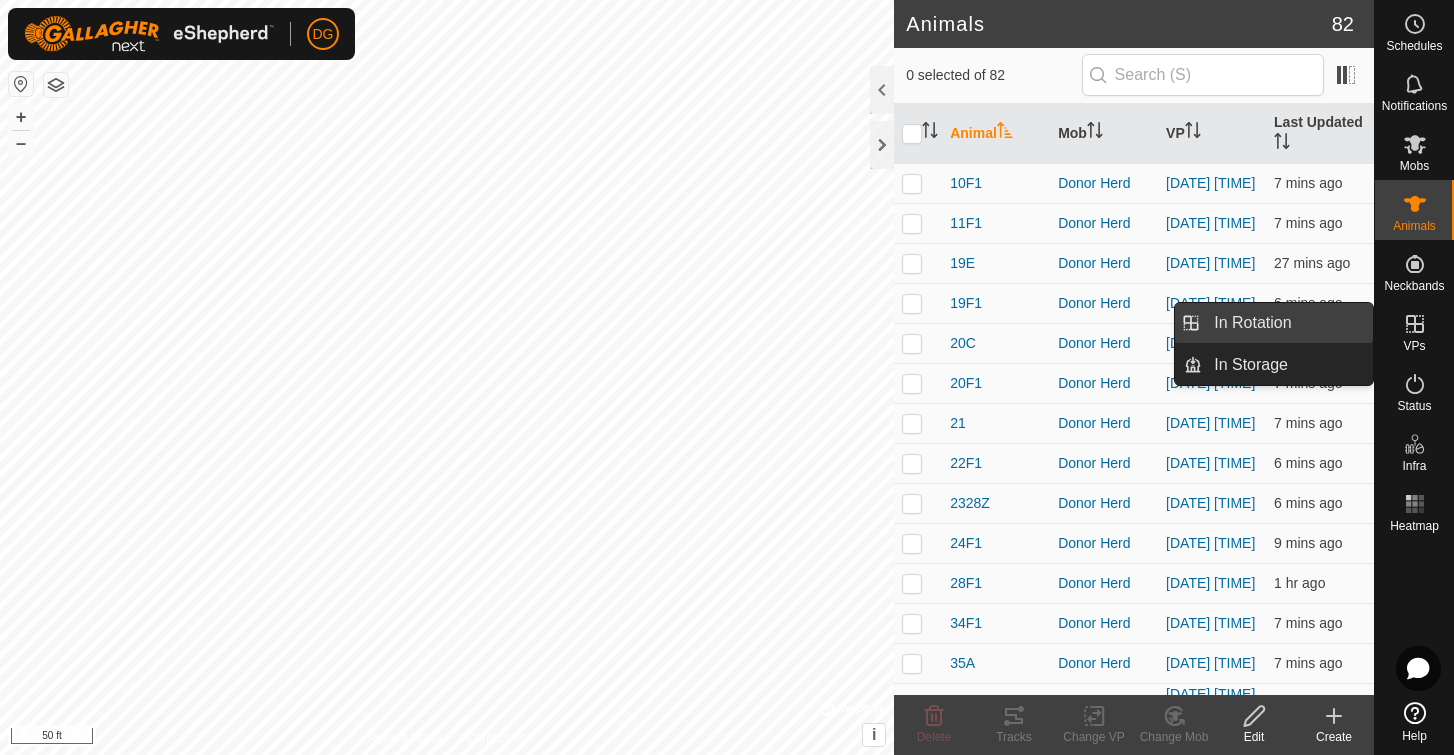 click on "In Rotation" at bounding box center (1287, 323) 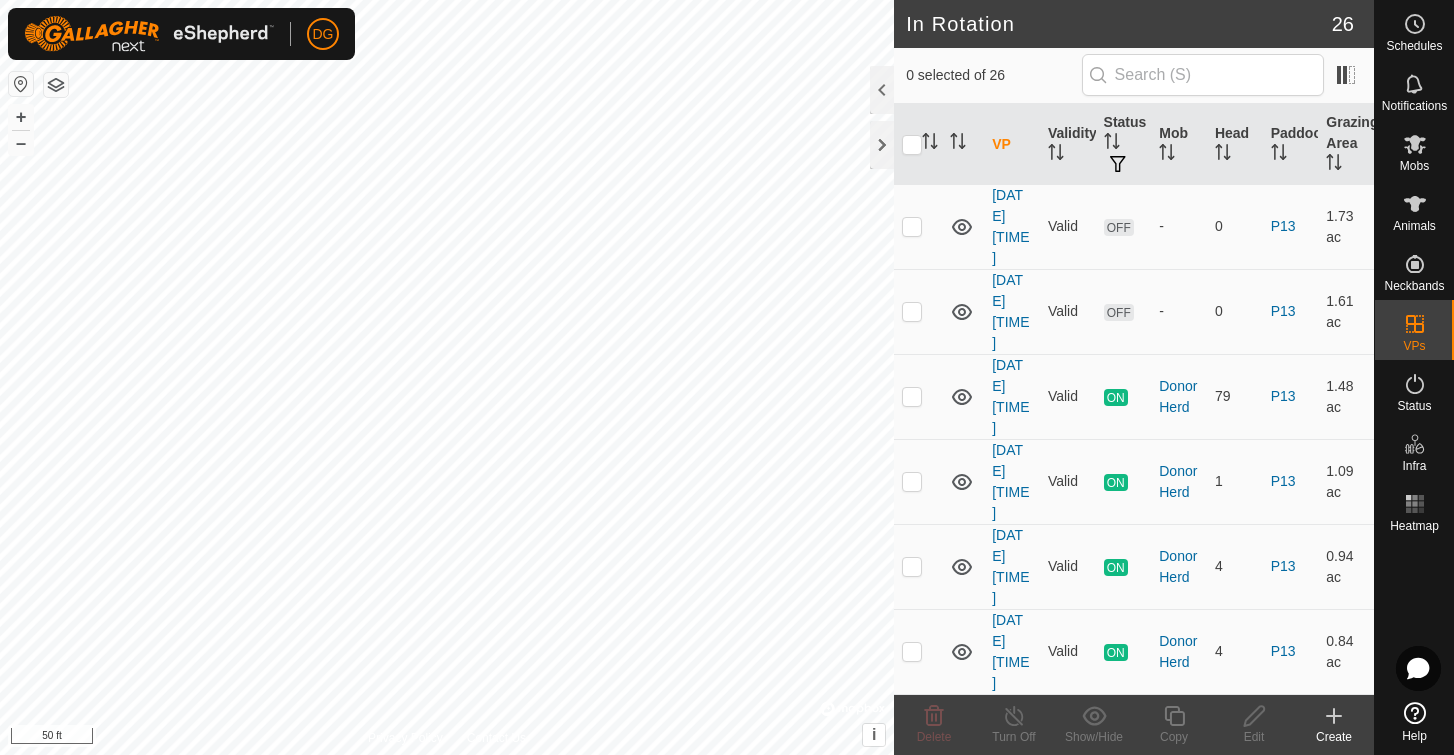 scroll, scrollTop: 1742, scrollLeft: 0, axis: vertical 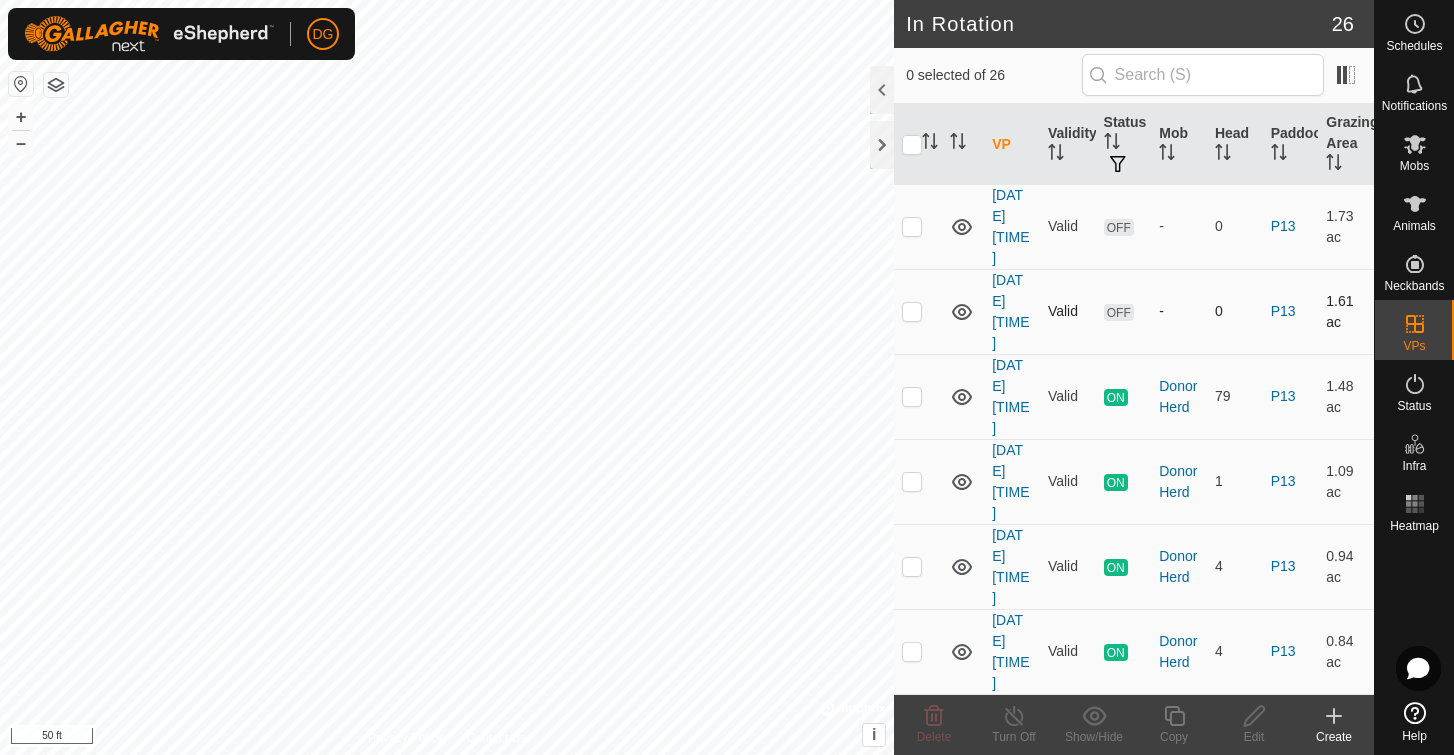click at bounding box center [912, 311] 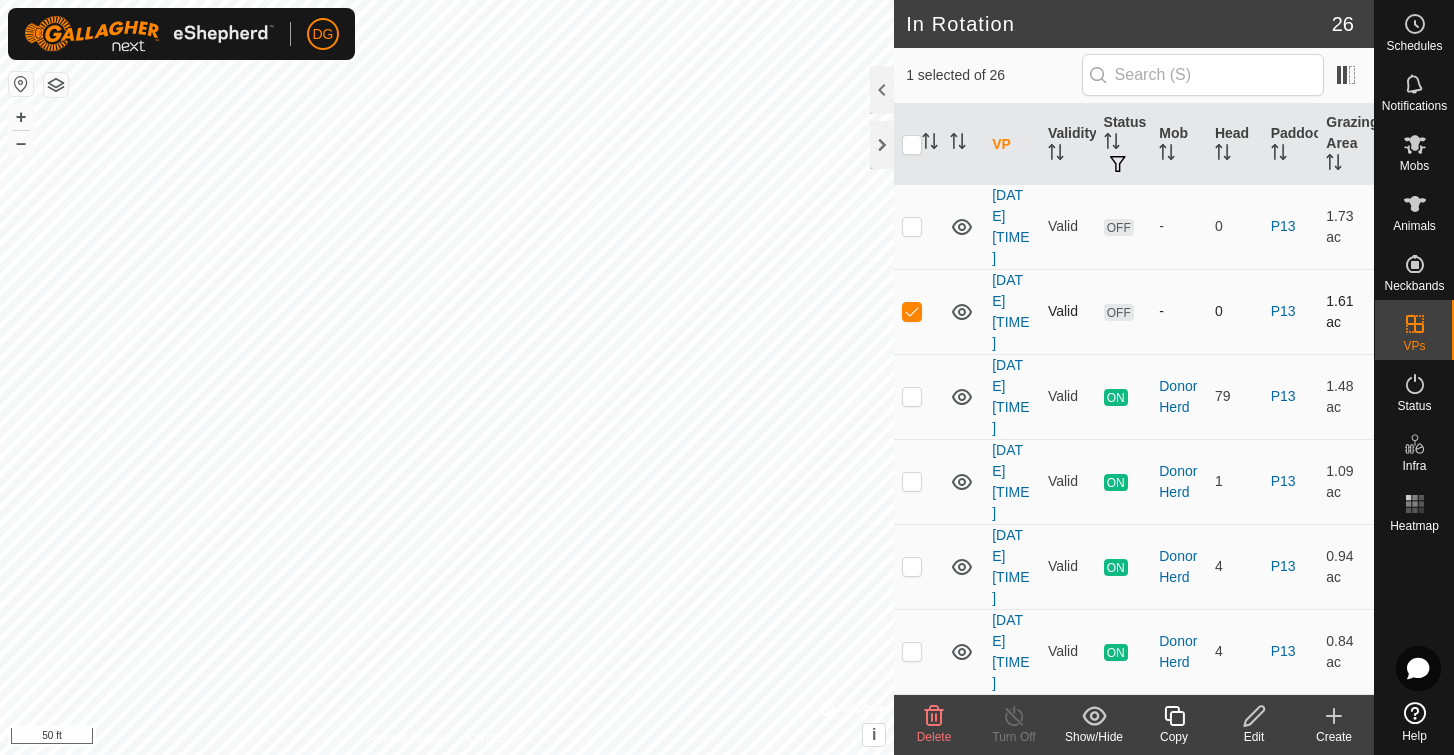 click at bounding box center [912, 311] 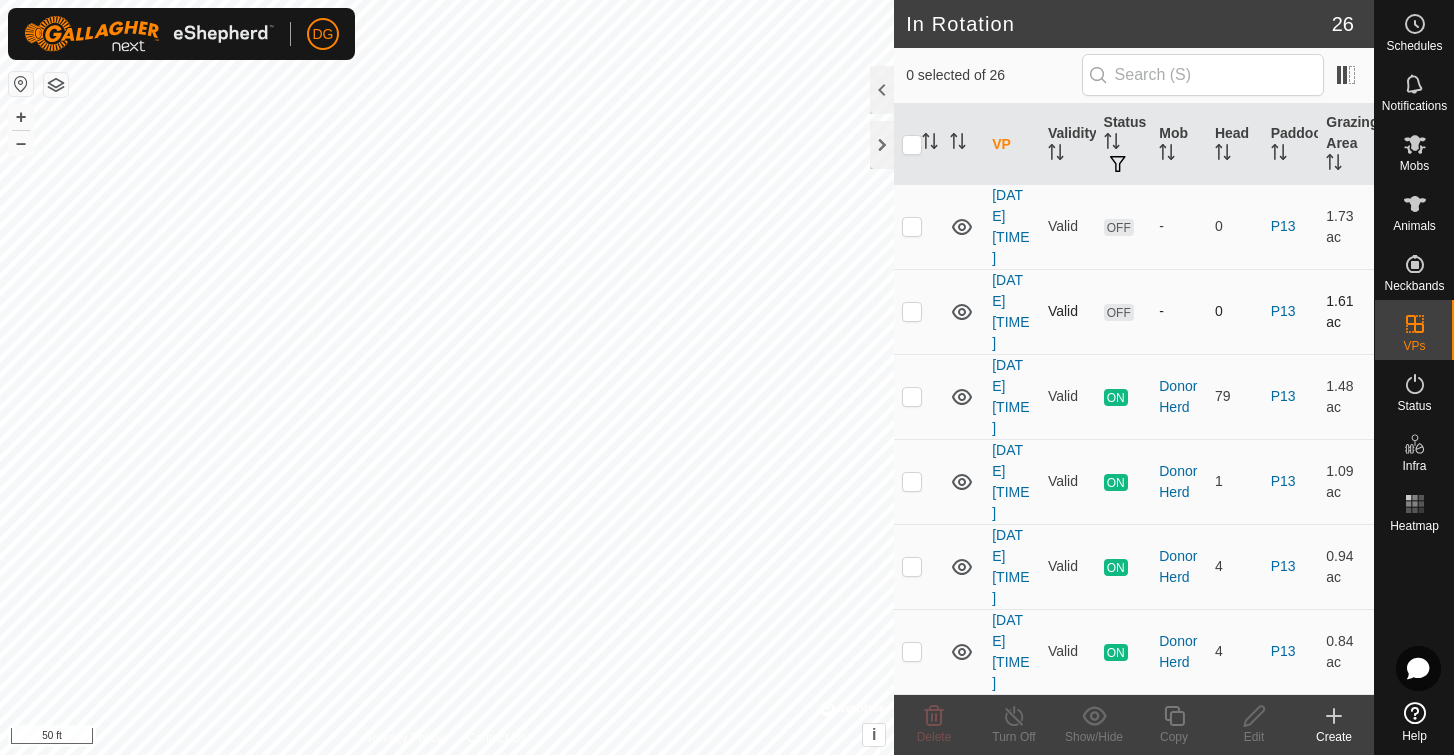 click at bounding box center [912, 311] 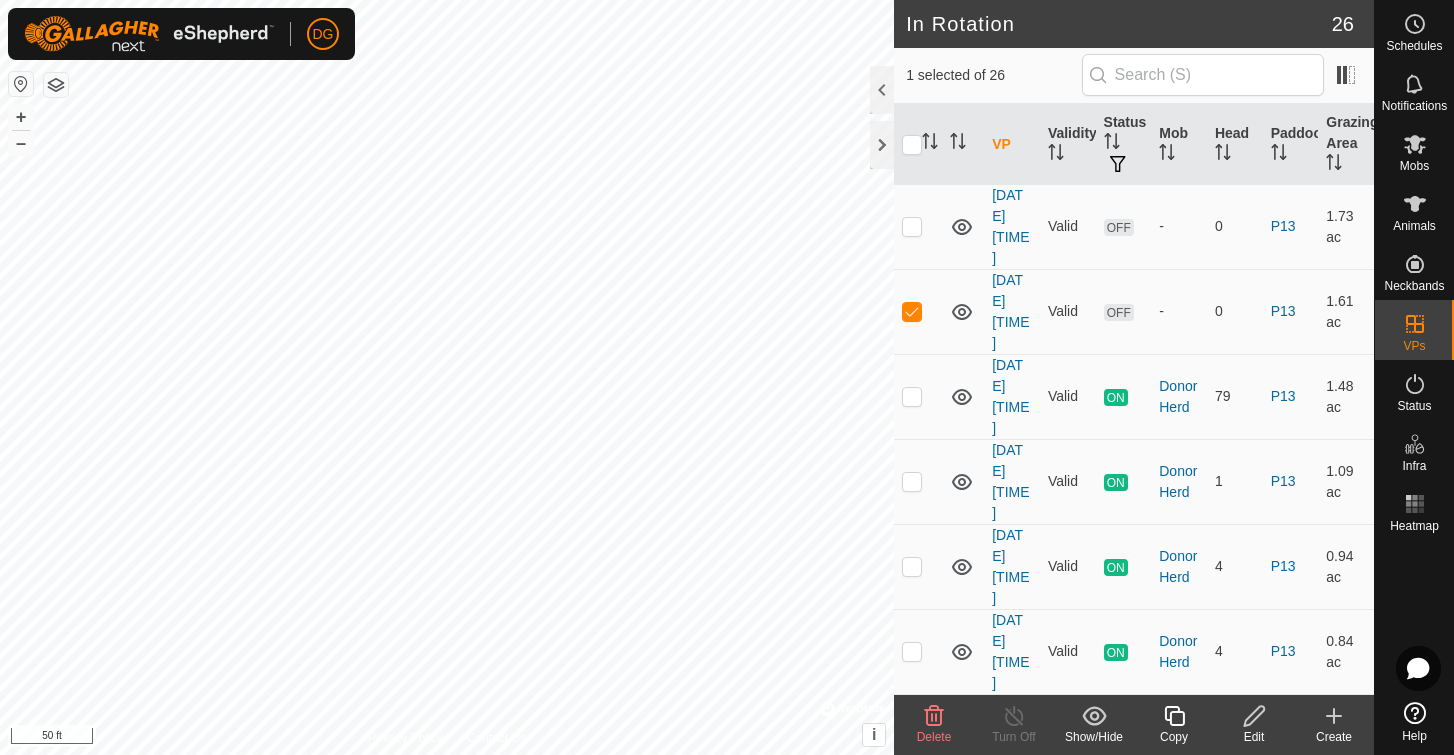 click 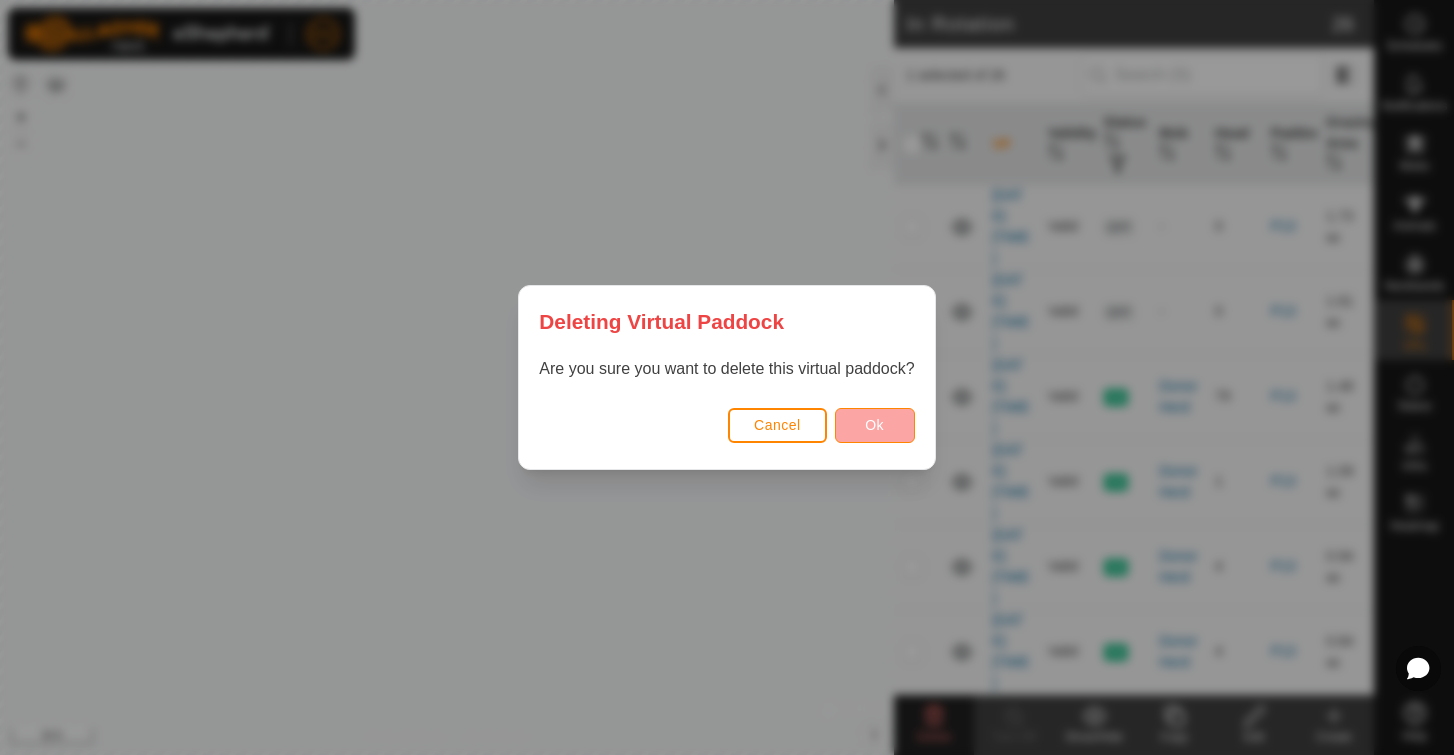 click on "Ok" at bounding box center (874, 425) 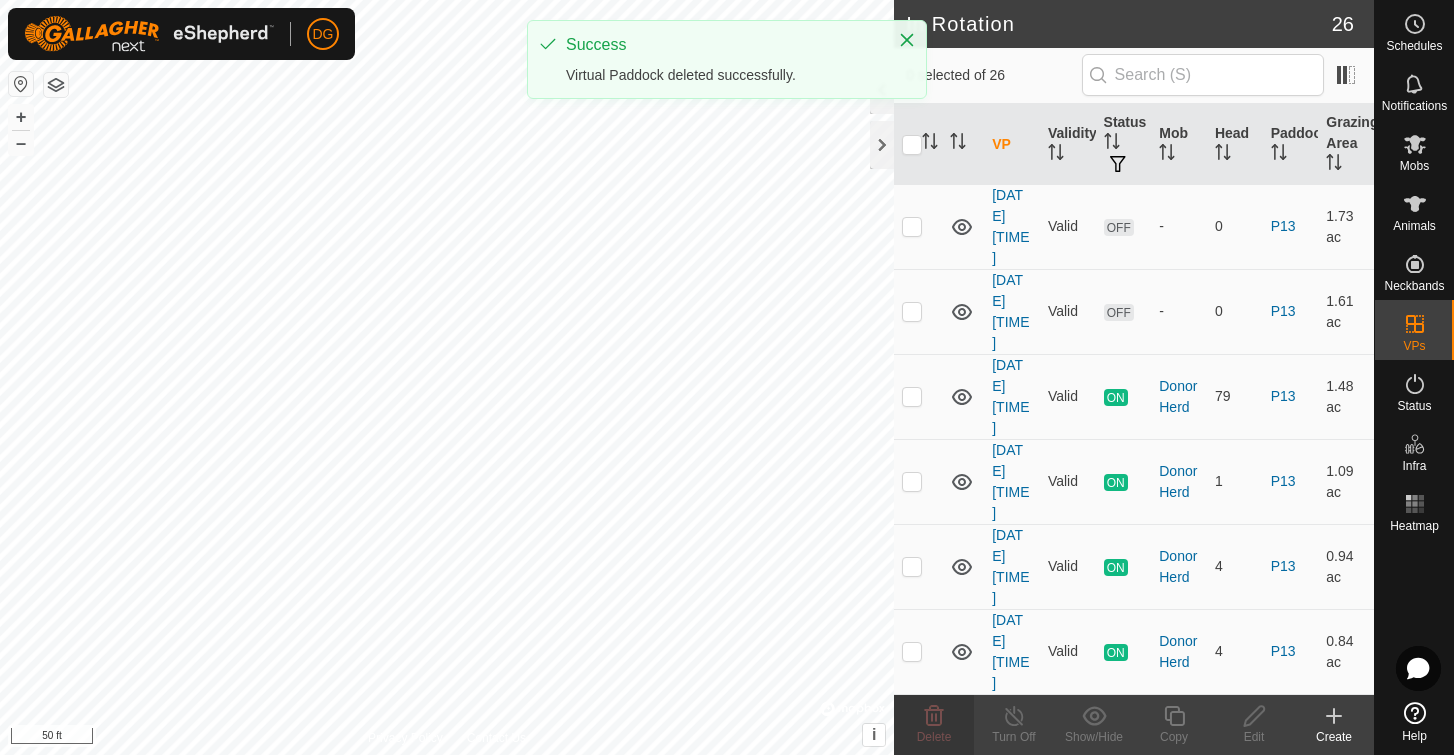 checkbox on "false" 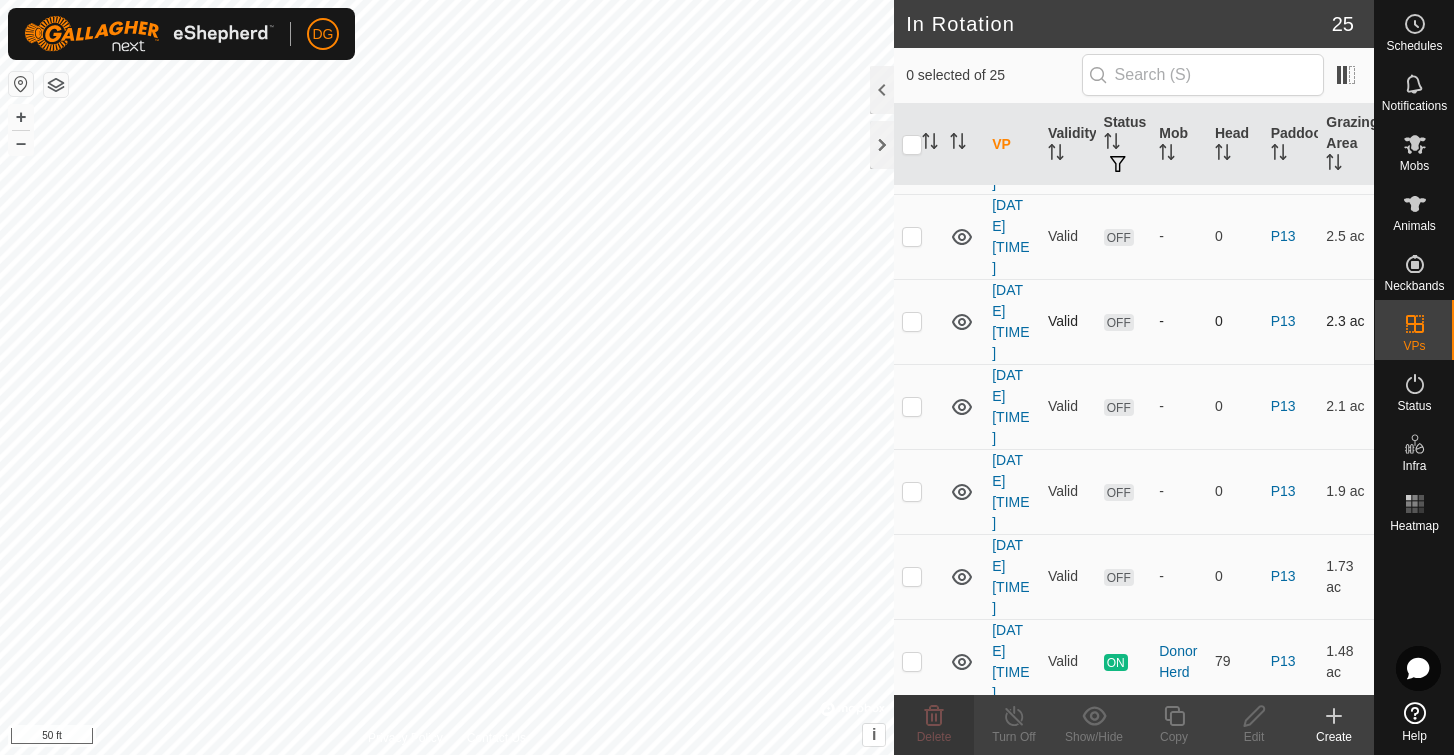 scroll, scrollTop: 1397, scrollLeft: 0, axis: vertical 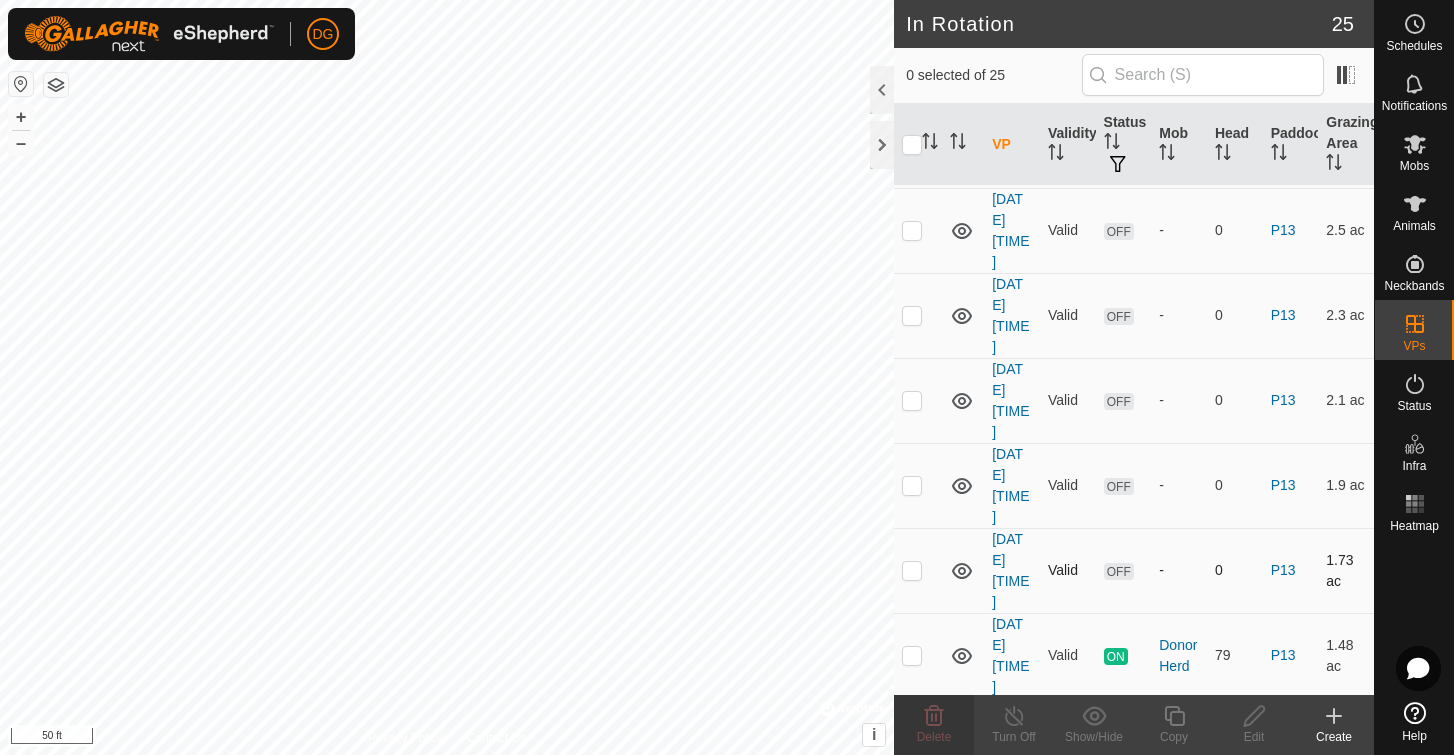 click at bounding box center (912, 570) 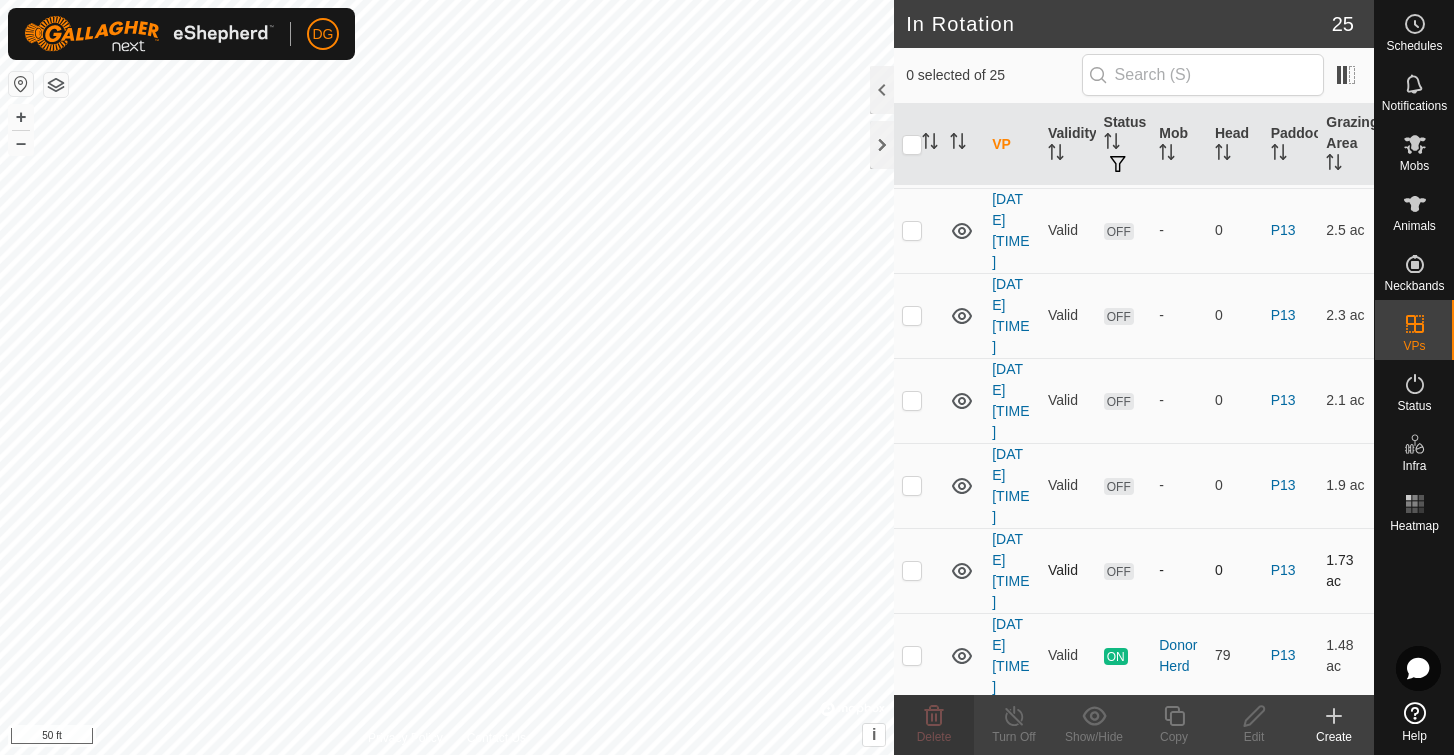 checkbox on "true" 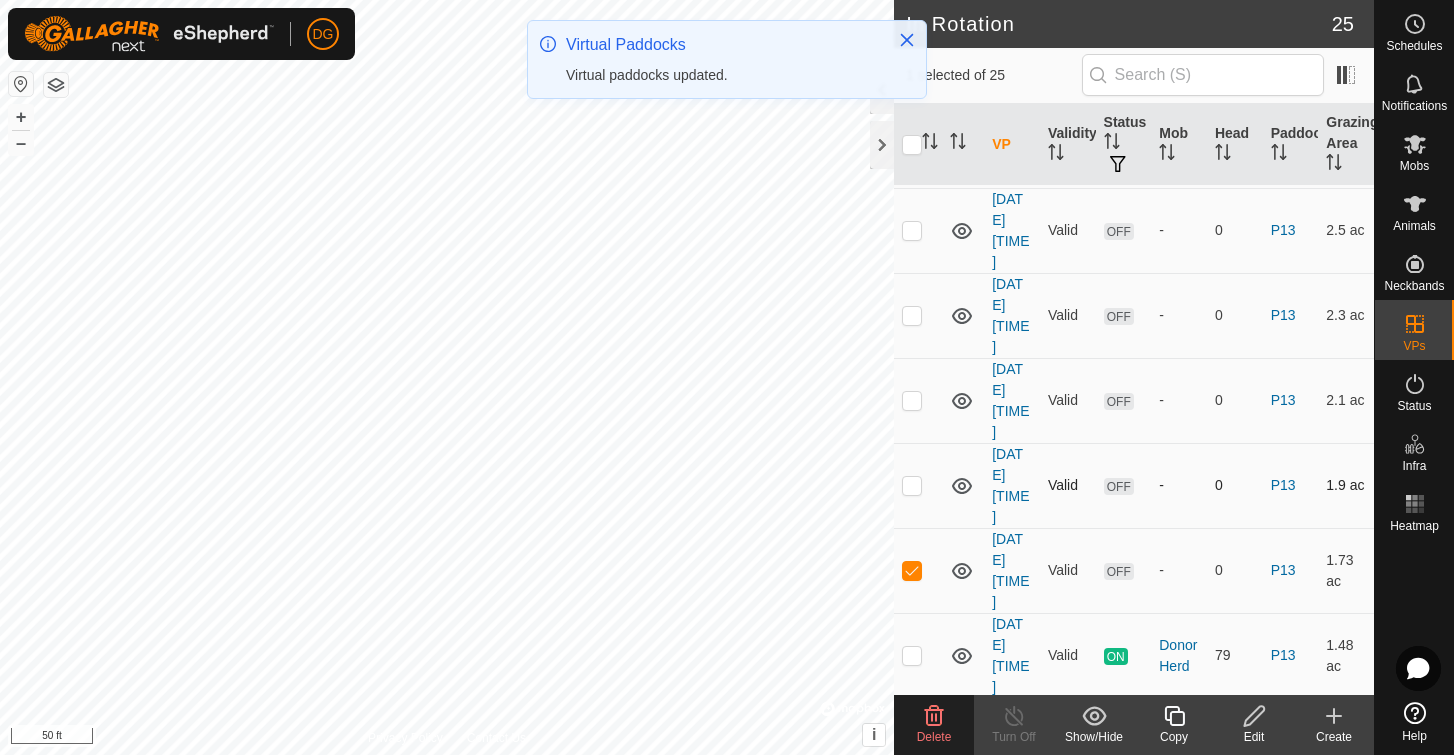 click at bounding box center (912, 485) 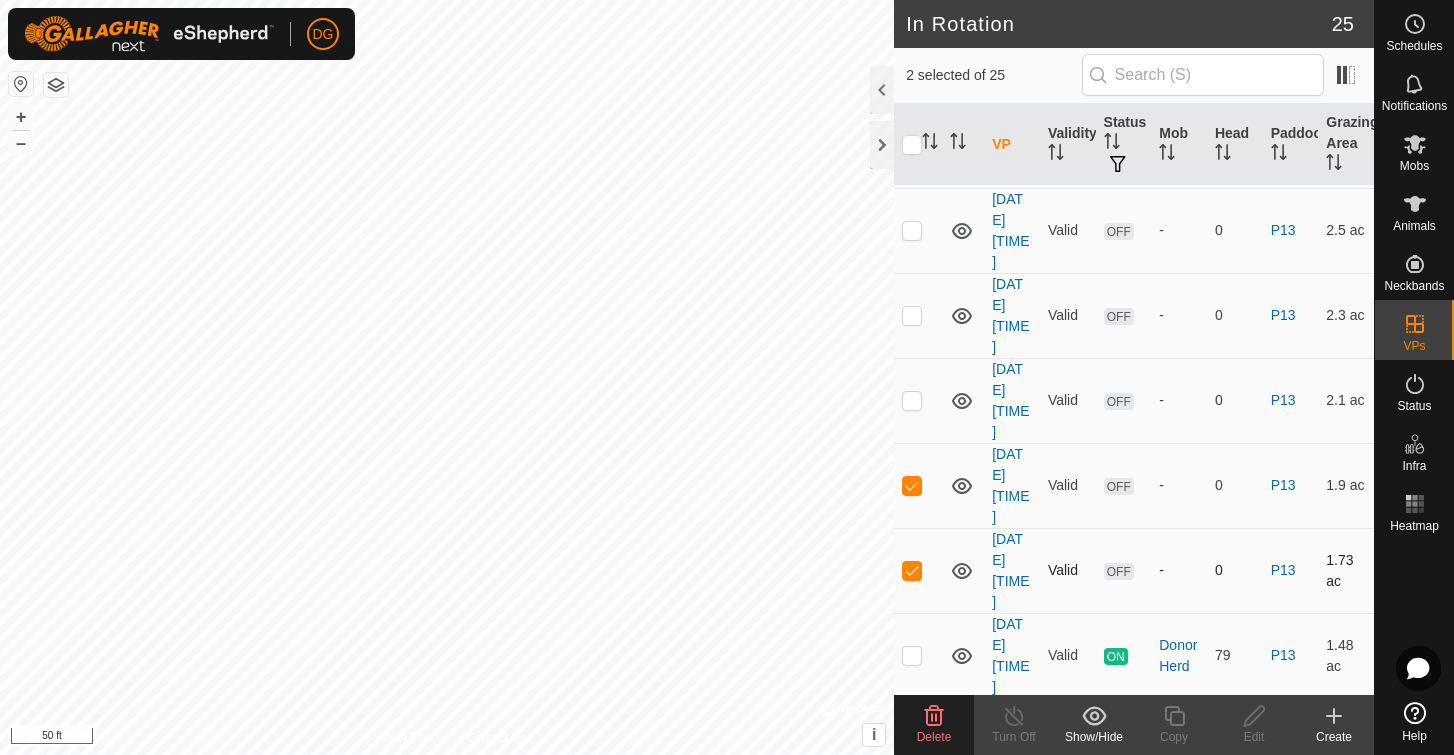 click at bounding box center [912, 570] 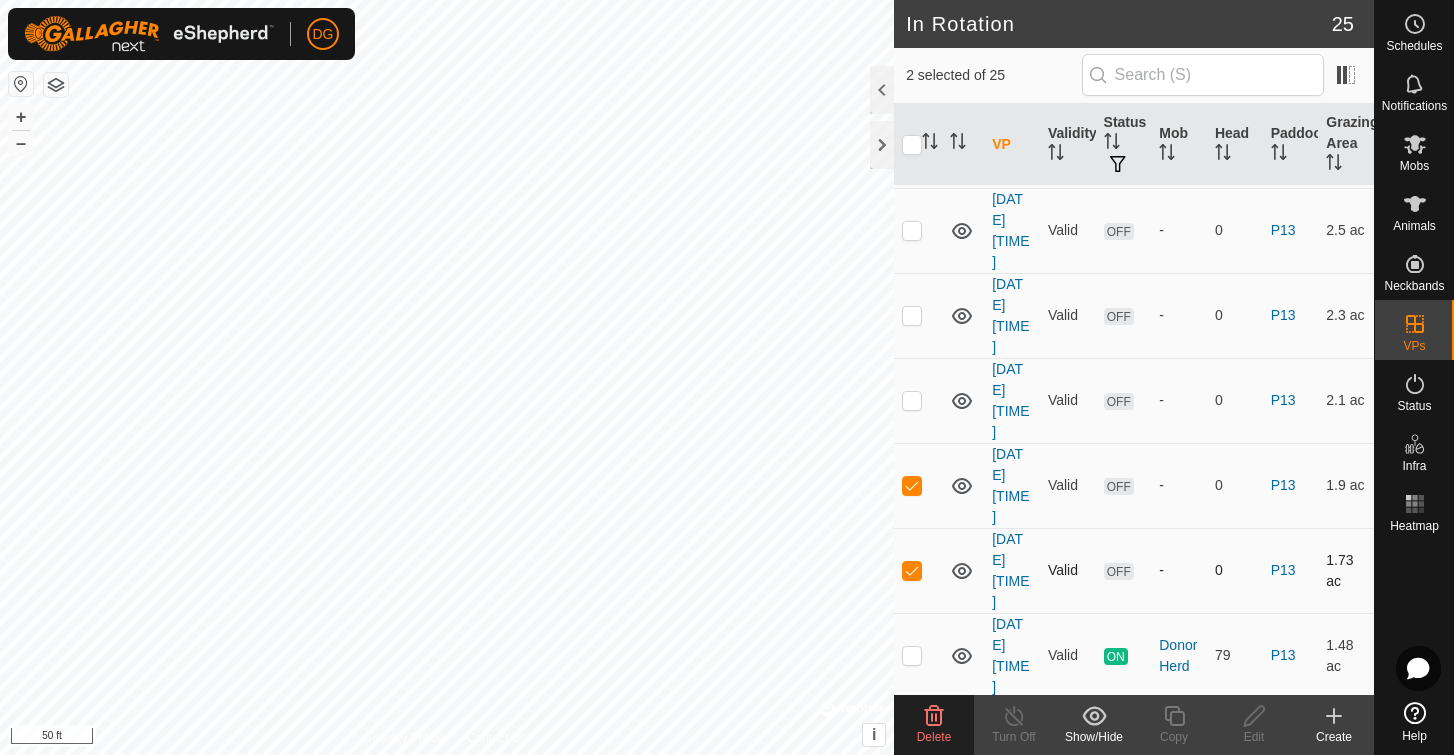 checkbox on "false" 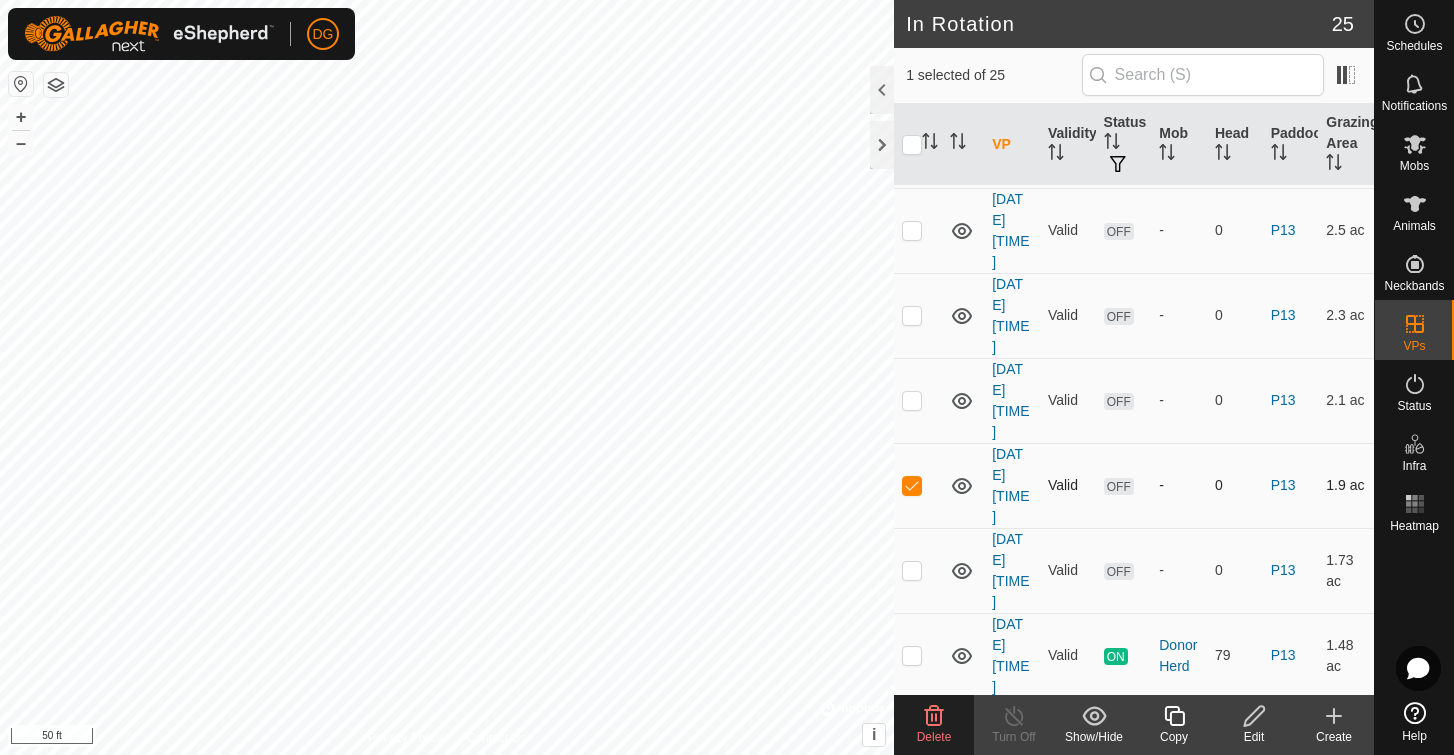 click at bounding box center (912, 485) 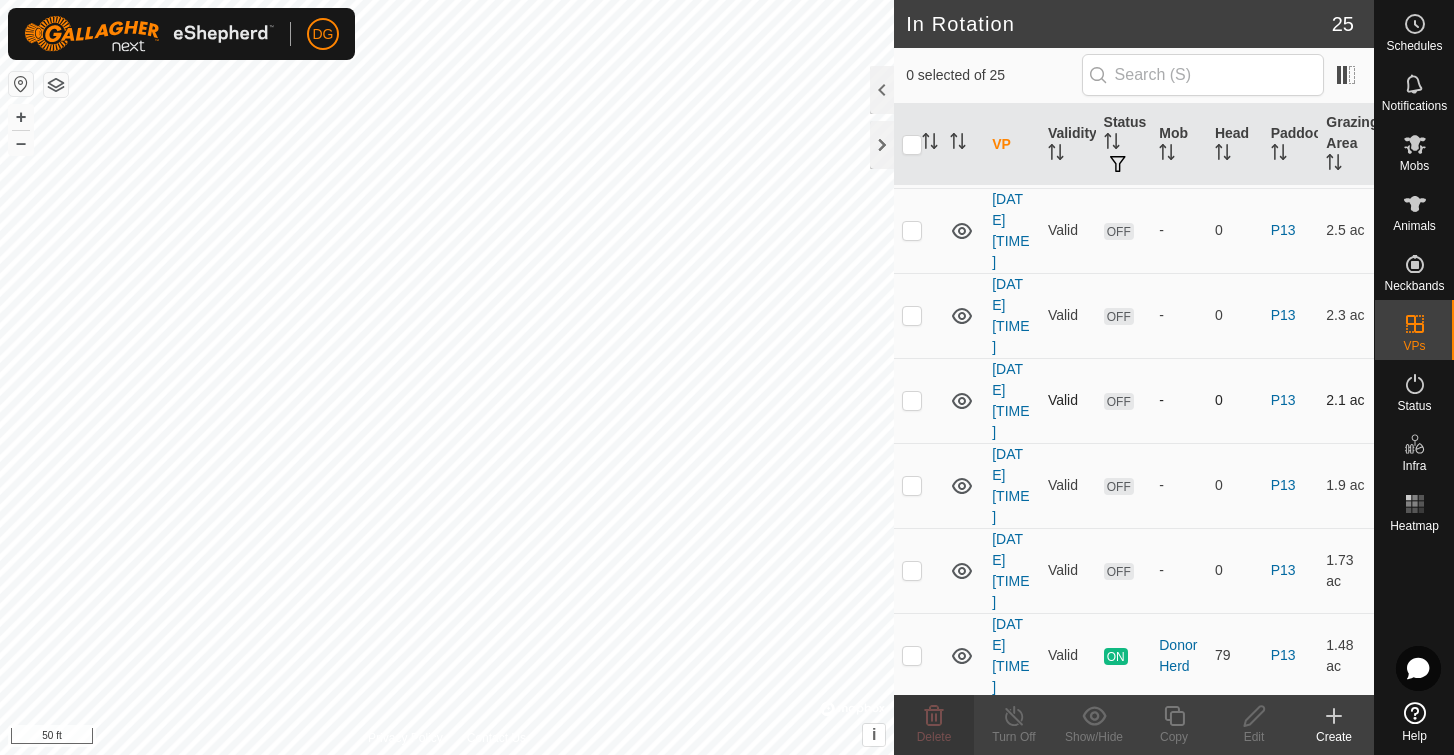 scroll, scrollTop: 1370, scrollLeft: 0, axis: vertical 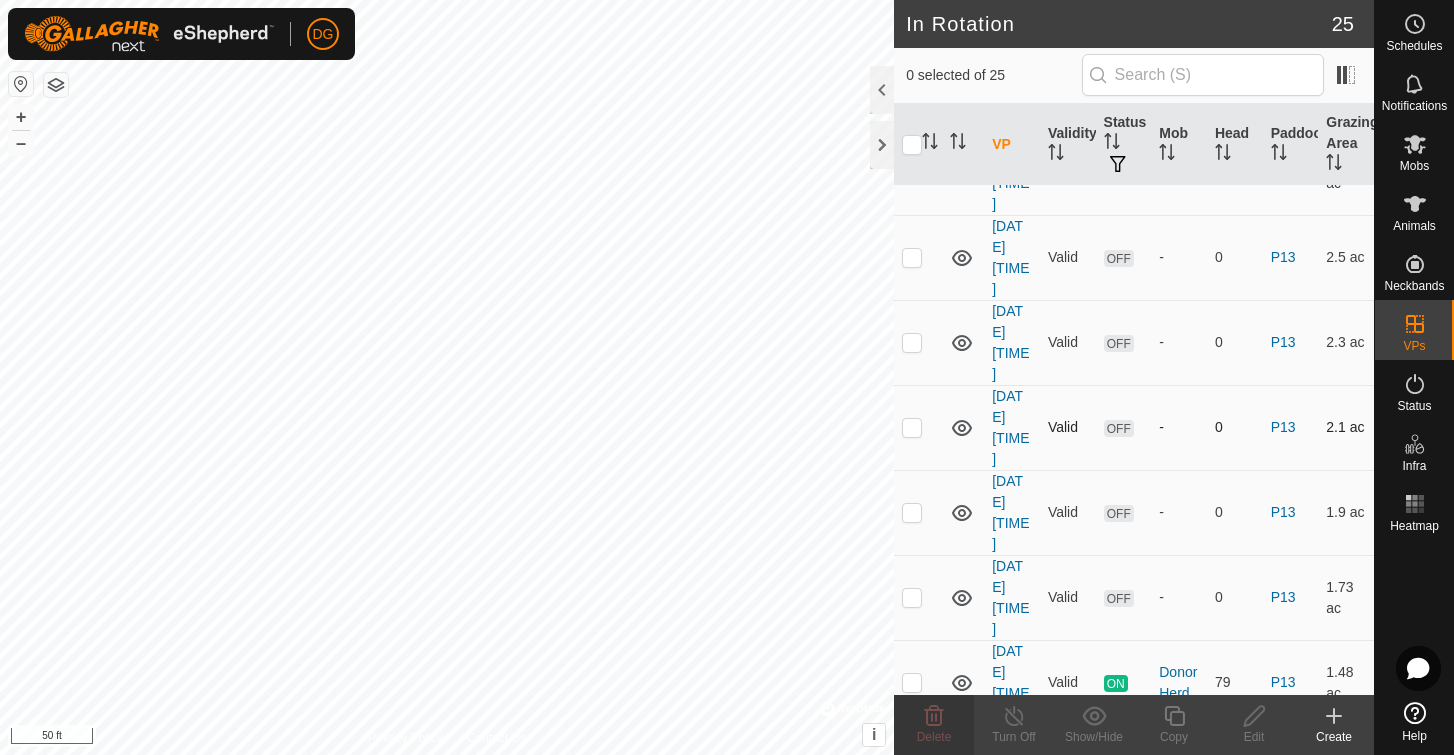 click at bounding box center (912, 427) 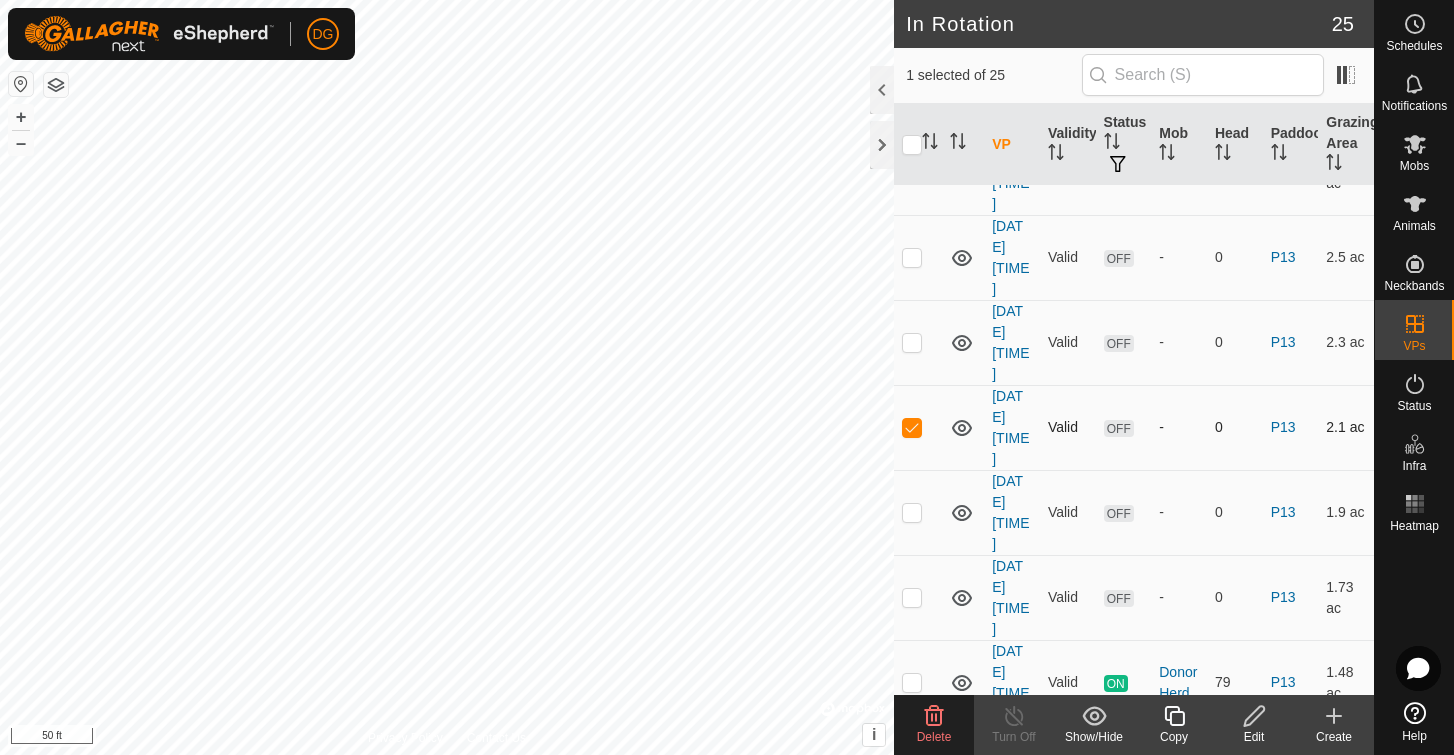 click at bounding box center (912, 427) 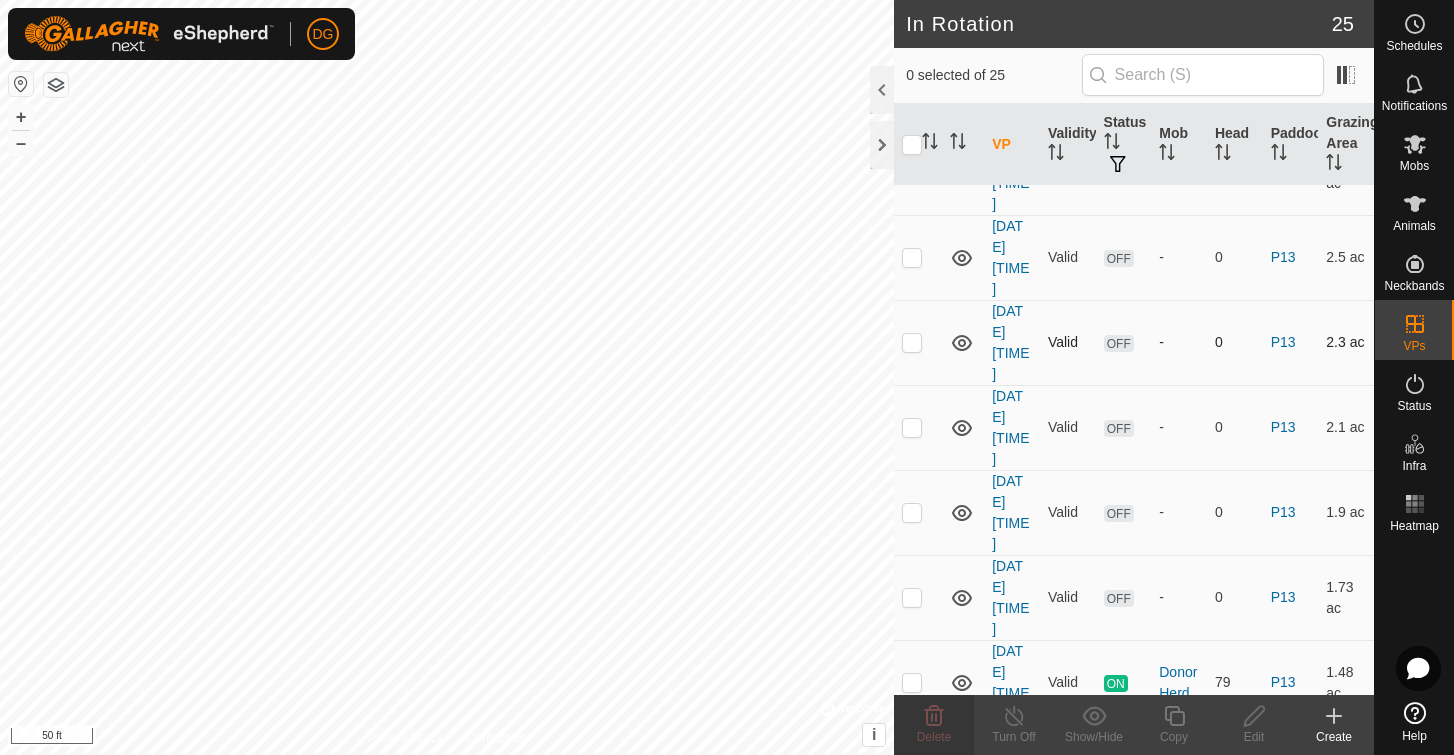 click at bounding box center [912, 342] 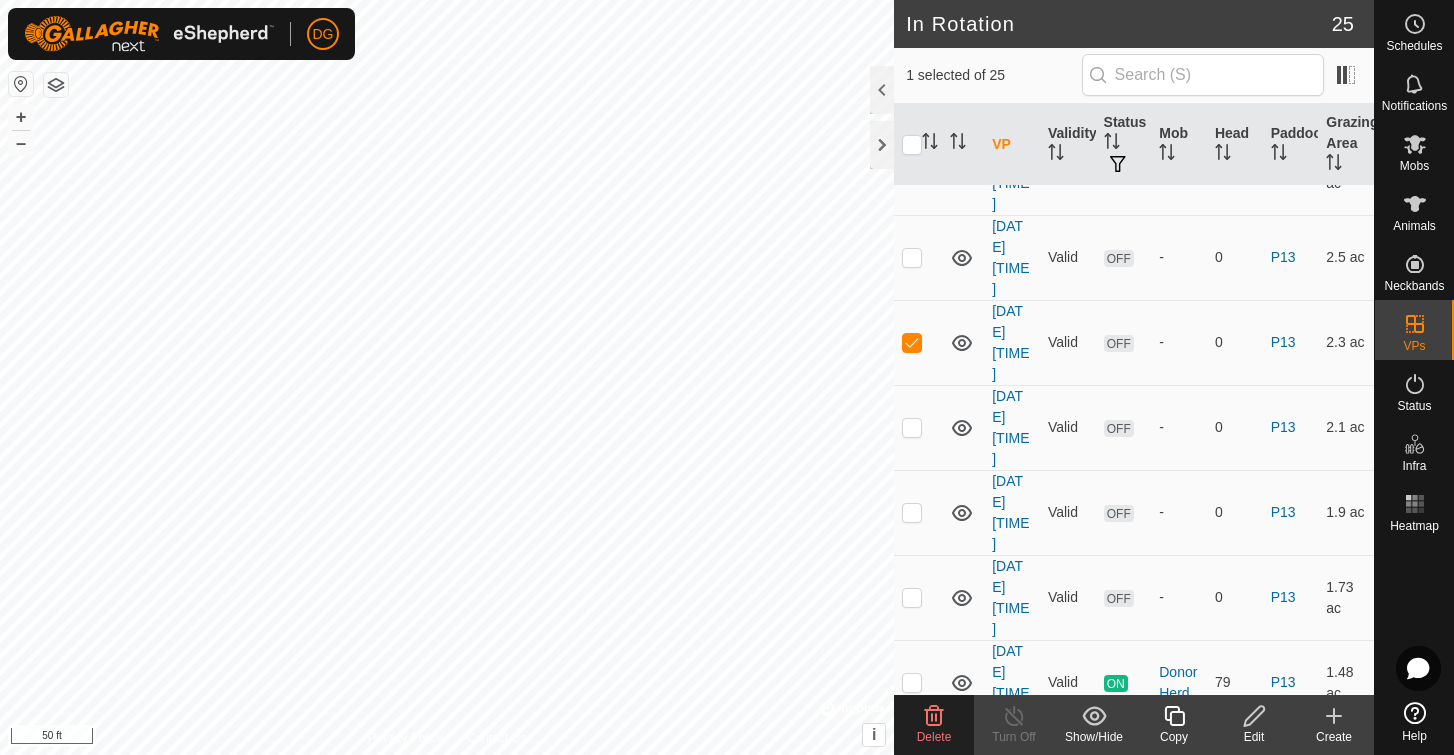 click 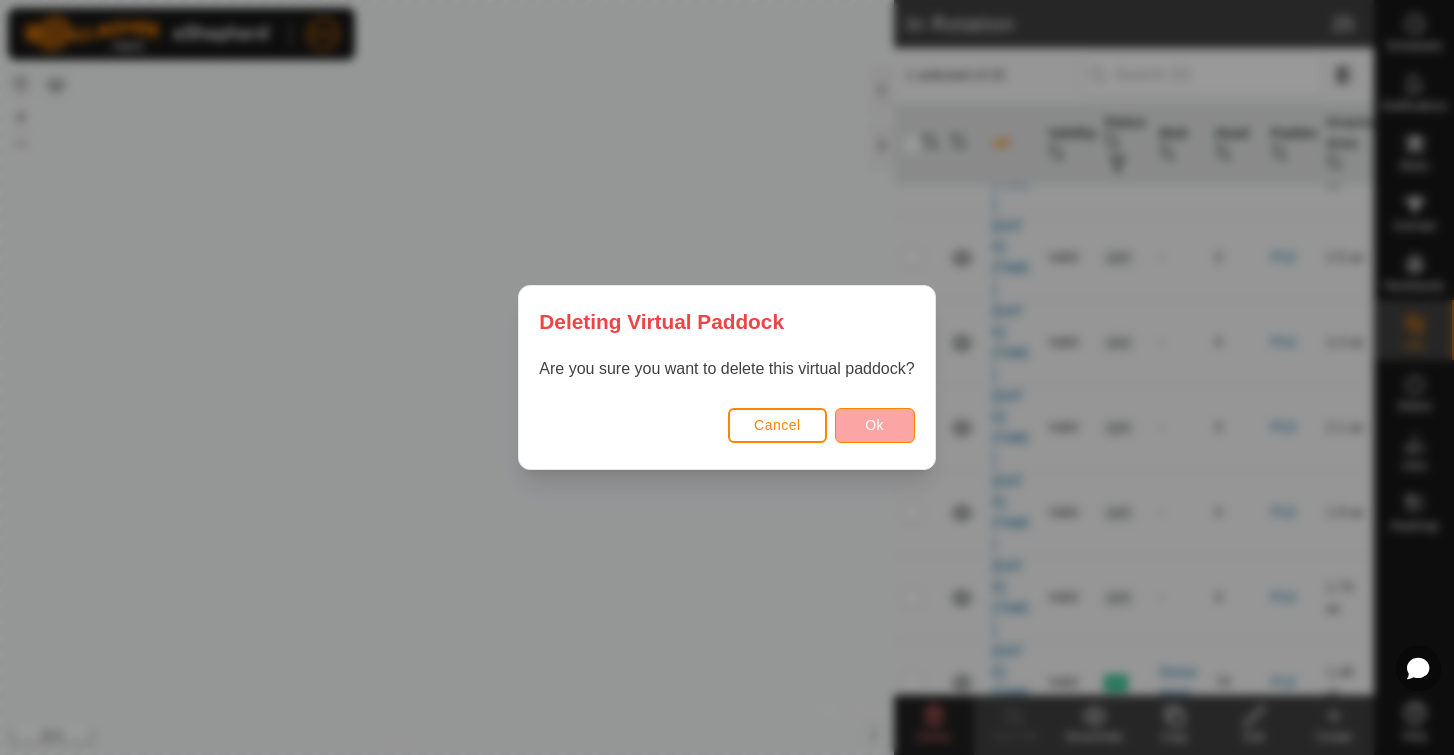 click on "Ok" at bounding box center (874, 425) 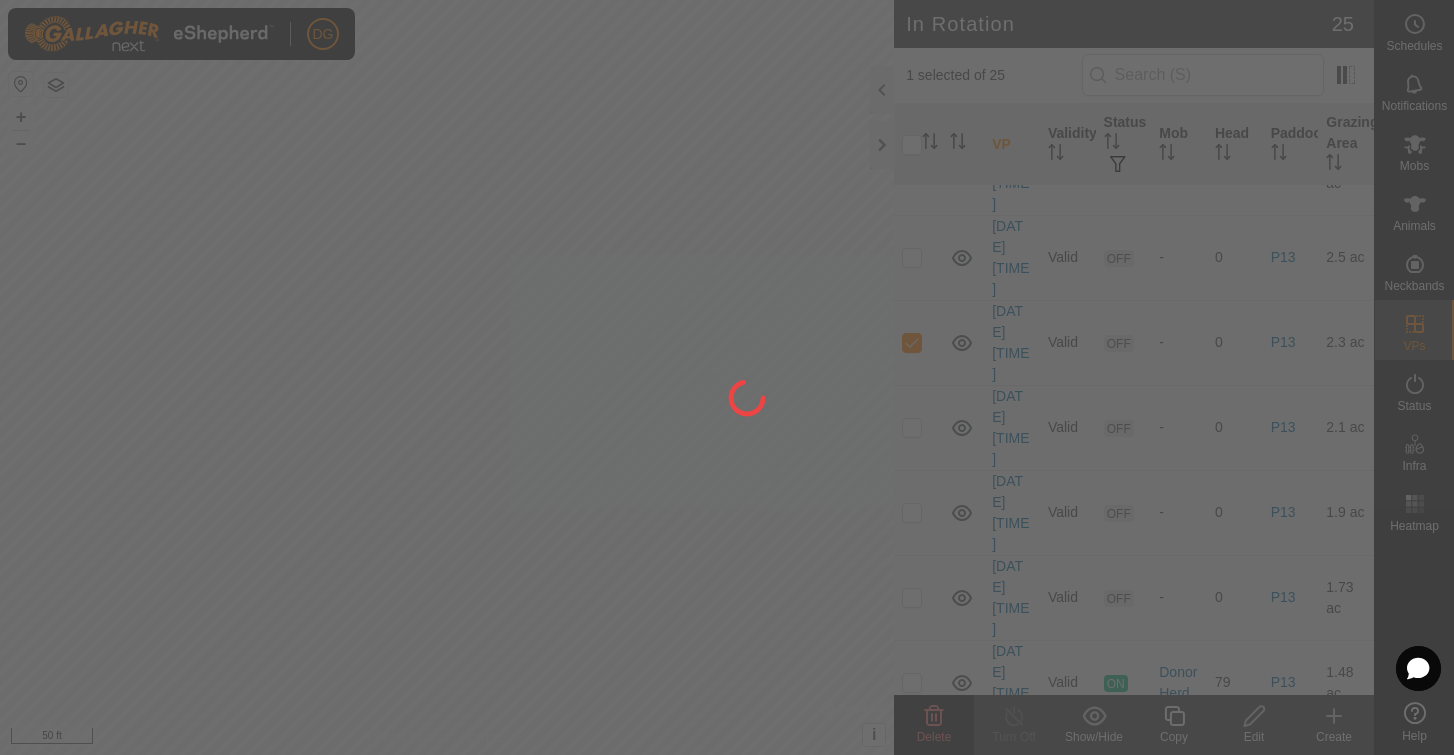 checkbox on "false" 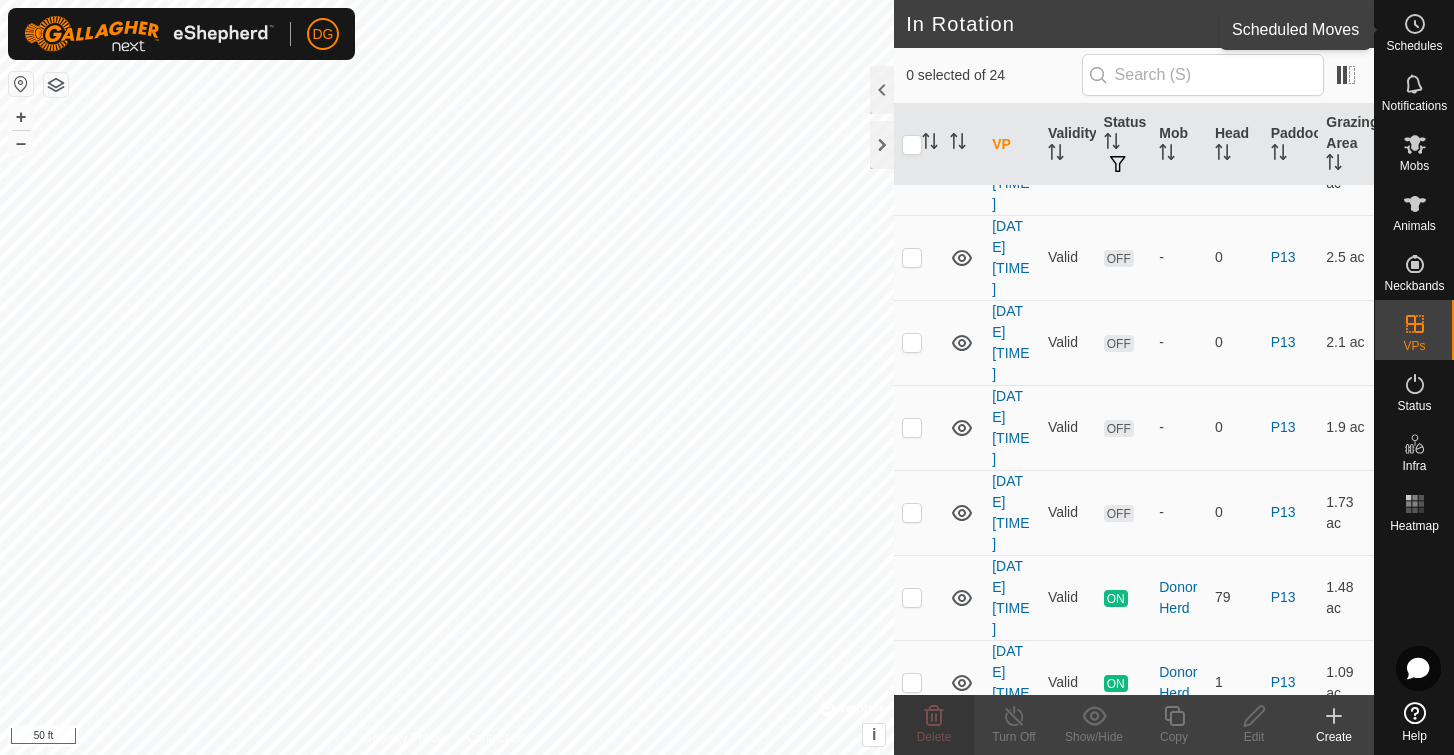 click 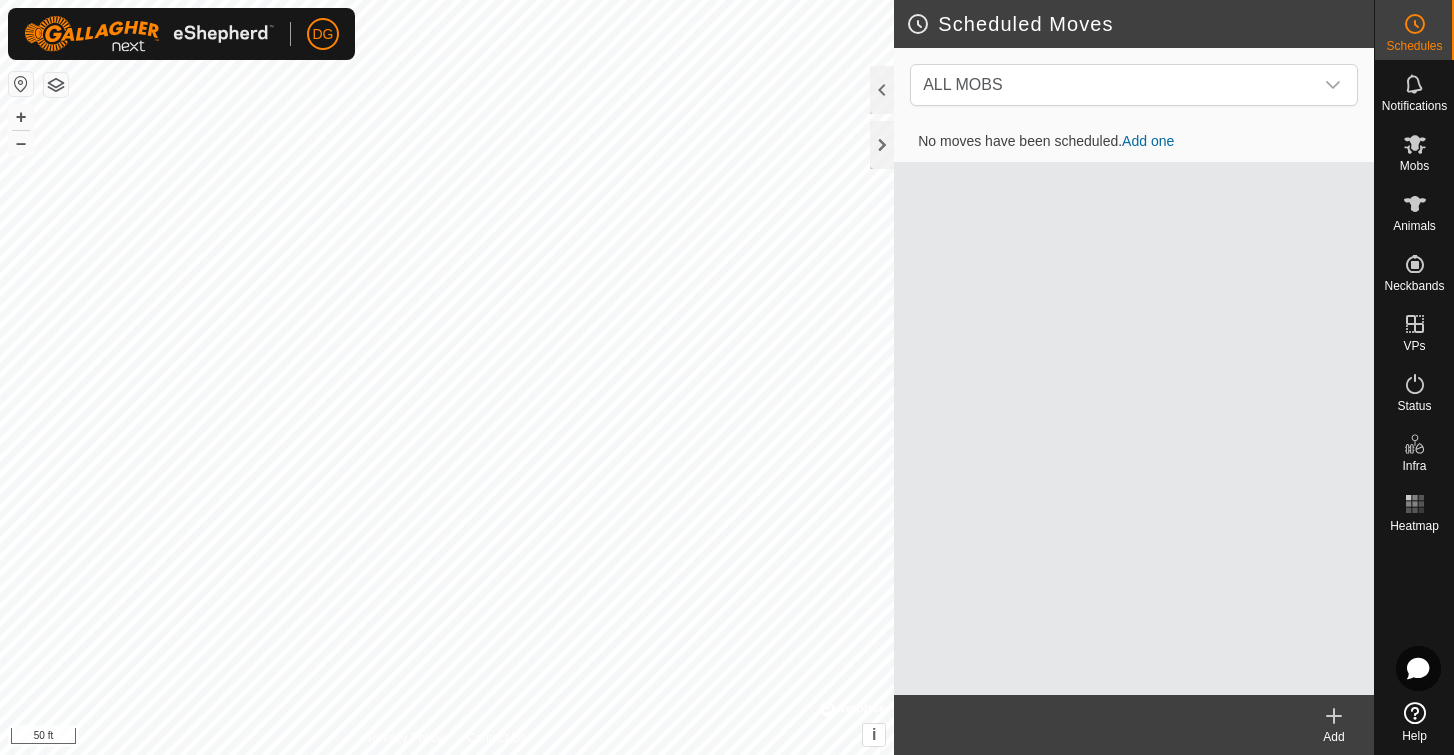 click on "Add one" at bounding box center [1148, 141] 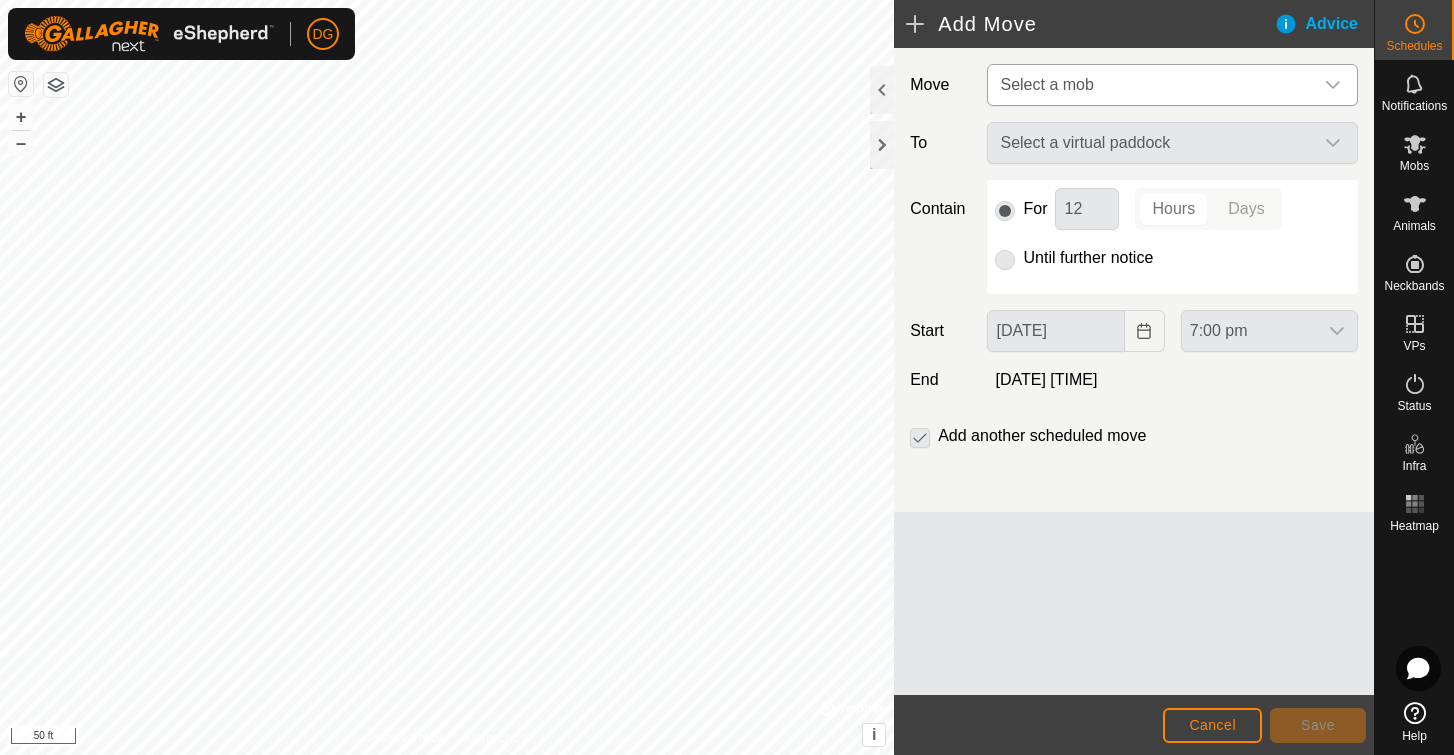 click on "Select a mob" at bounding box center (1046, 84) 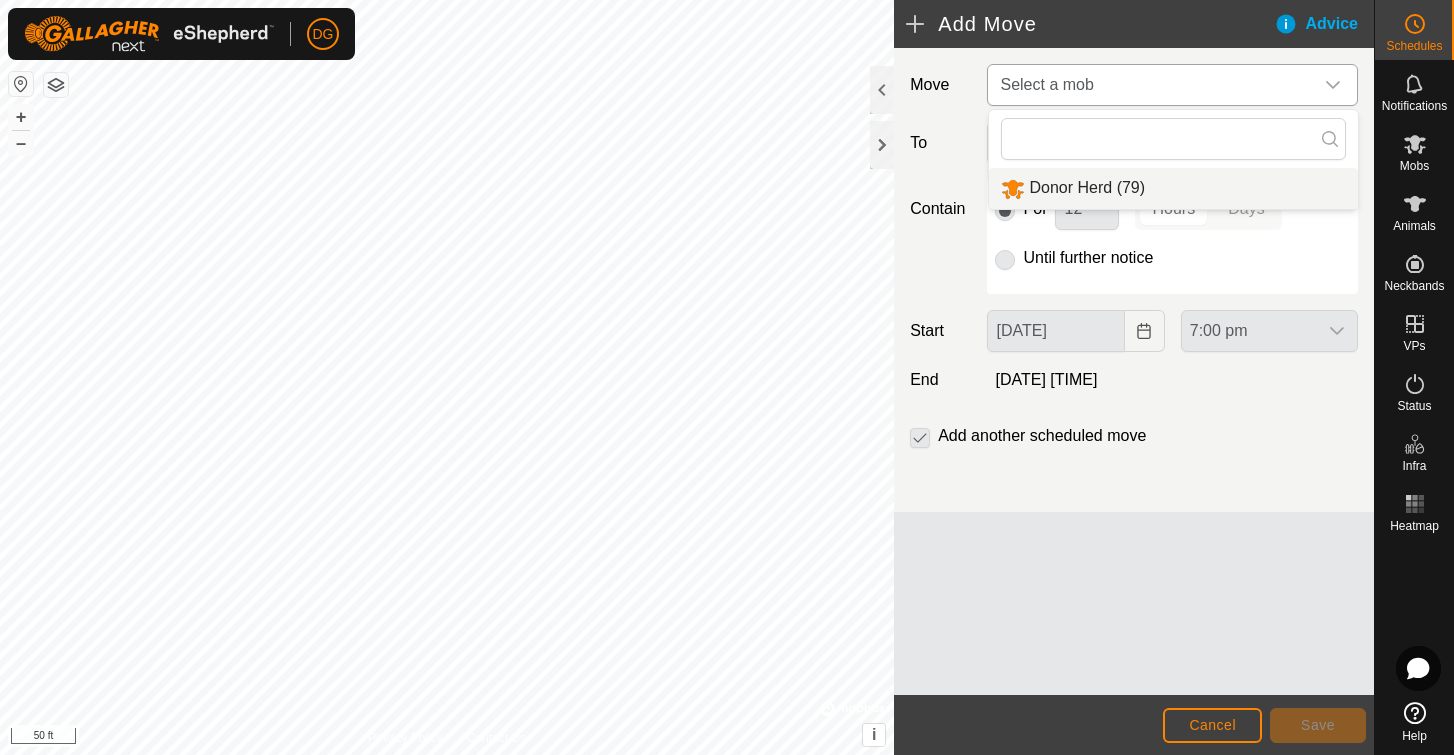 click on "Donor Herd (79)" at bounding box center (1173, 188) 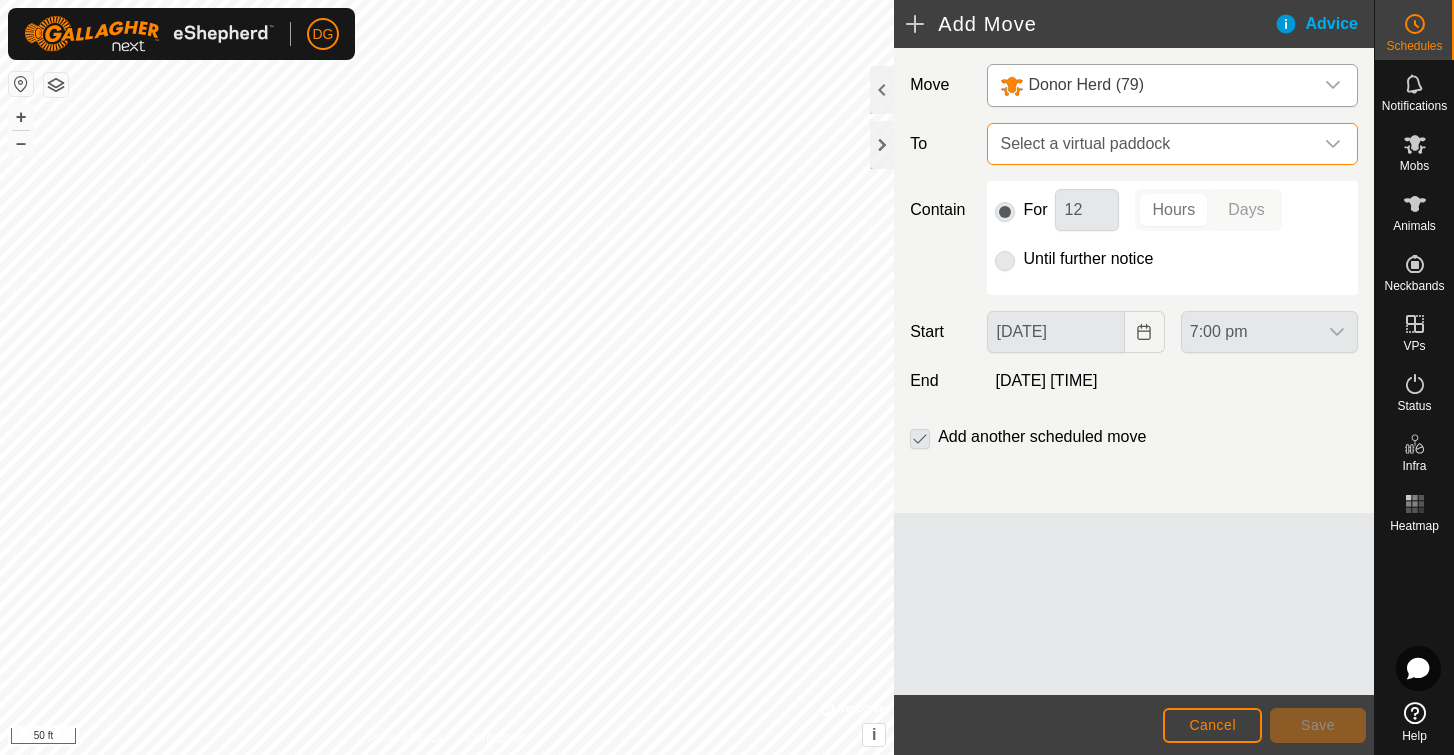 click on "Select a virtual paddock" at bounding box center (1152, 144) 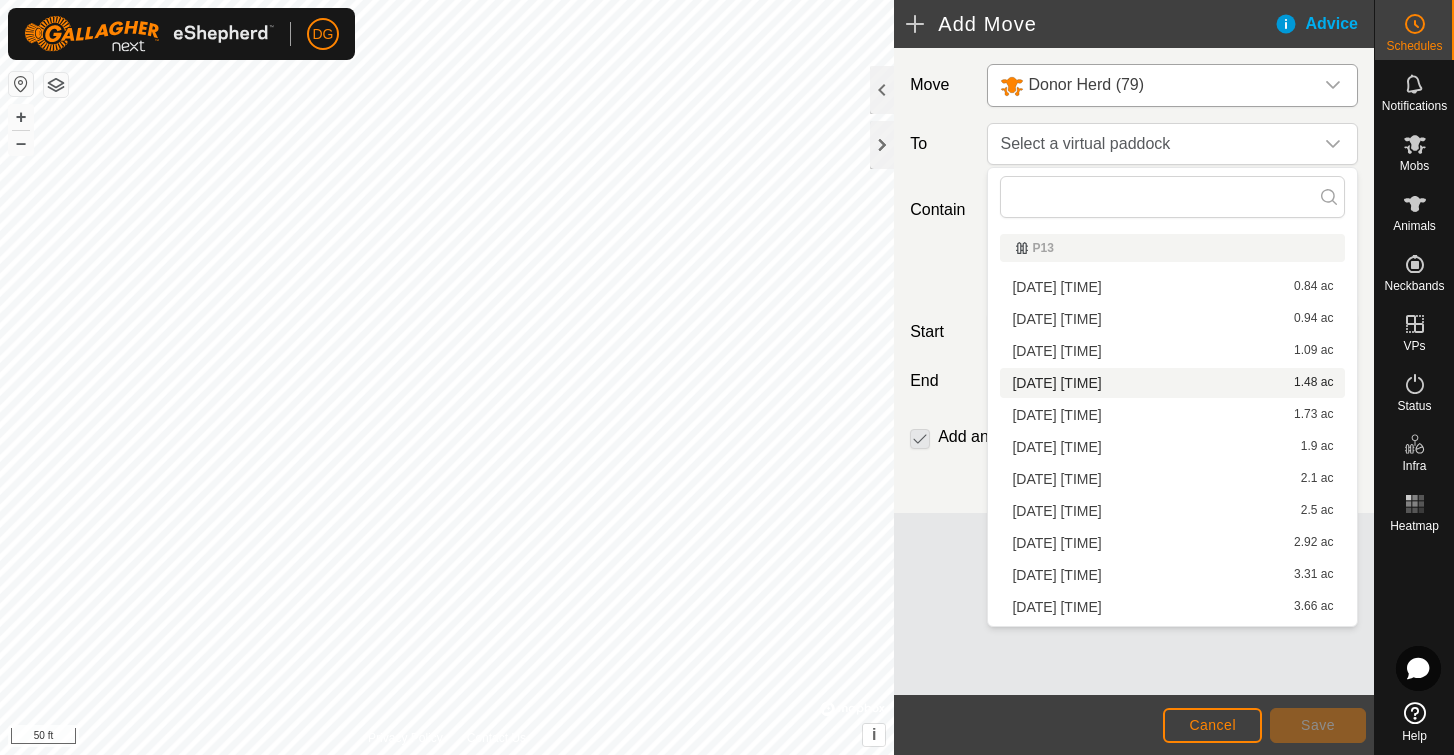 click on "2025-08-01 161852  1.48 ac" at bounding box center (1172, 383) 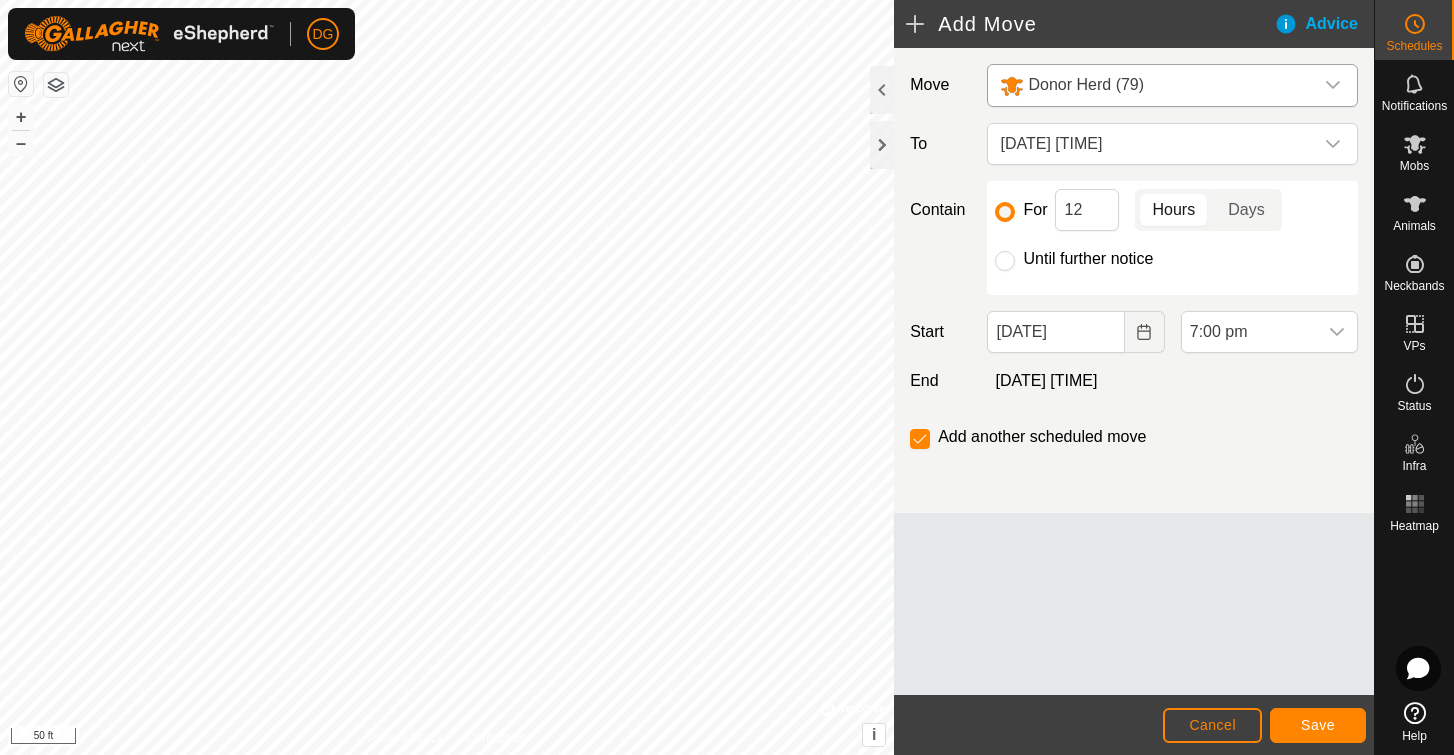 click on "Cancel" 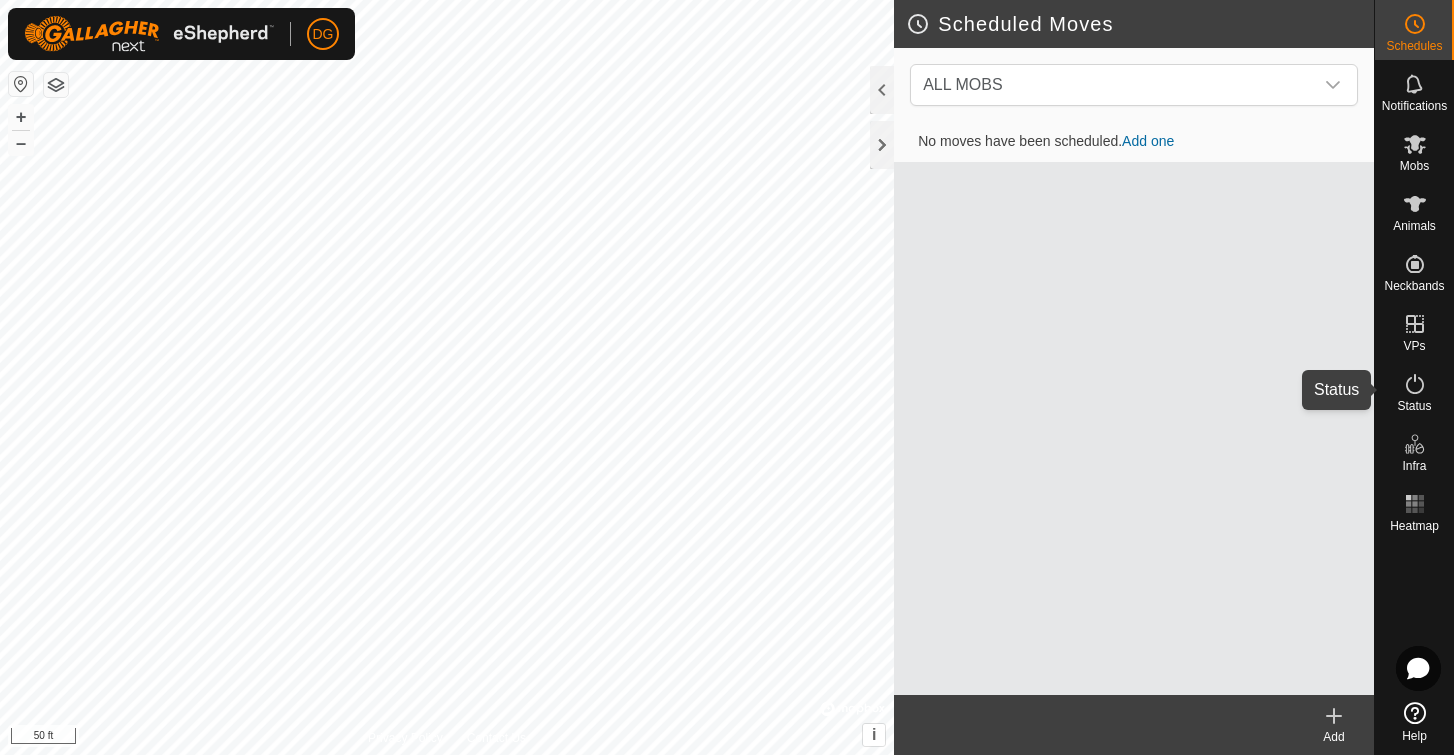 click 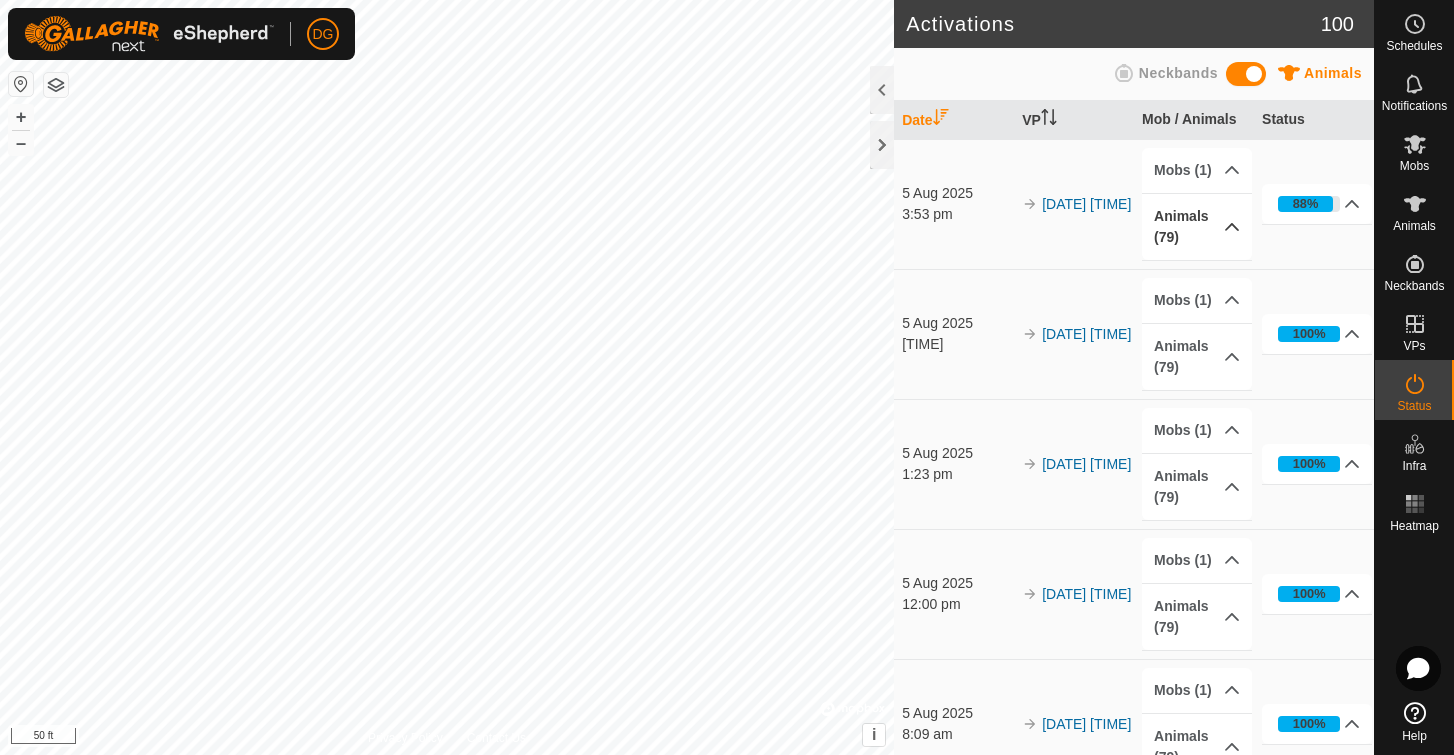 click on "Animals (79)" at bounding box center (1197, 227) 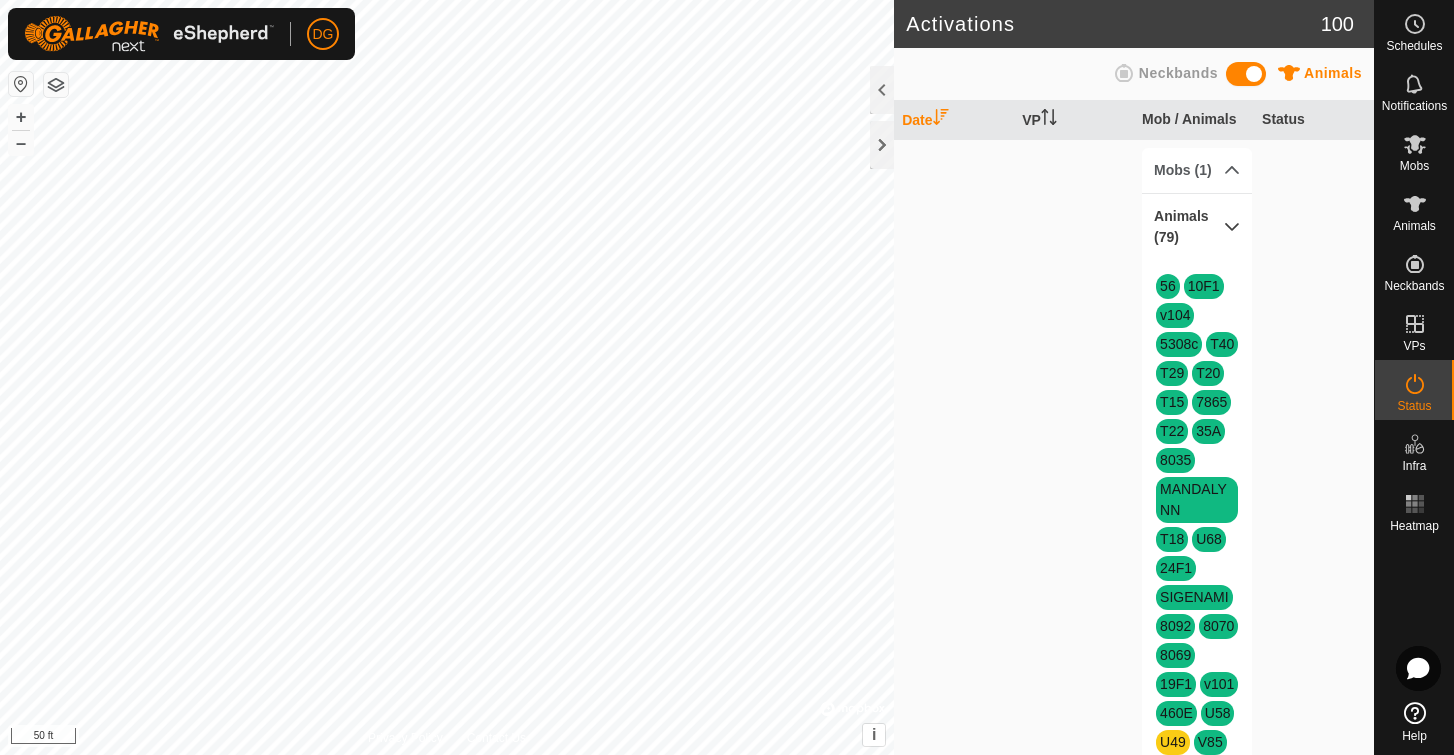 scroll, scrollTop: 0, scrollLeft: 0, axis: both 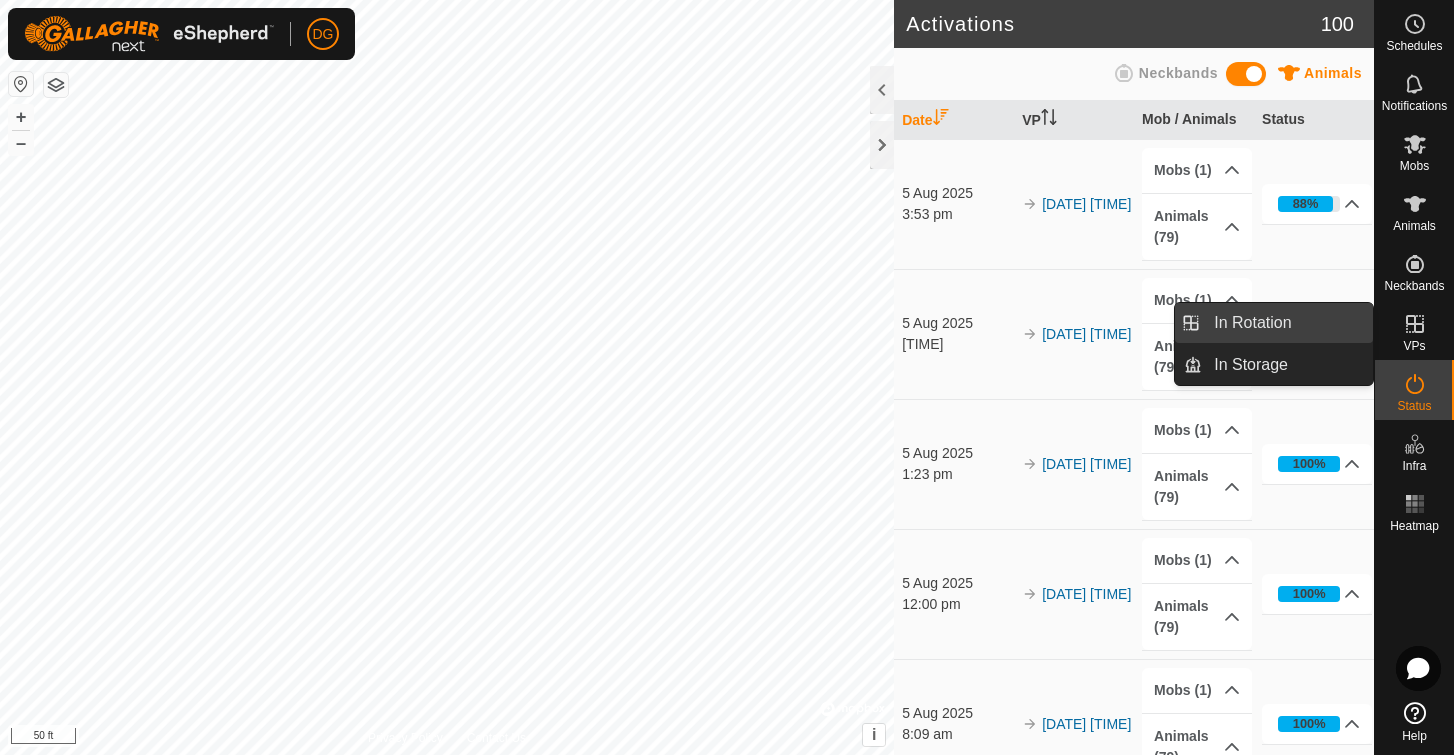 click on "In Rotation" at bounding box center (1287, 323) 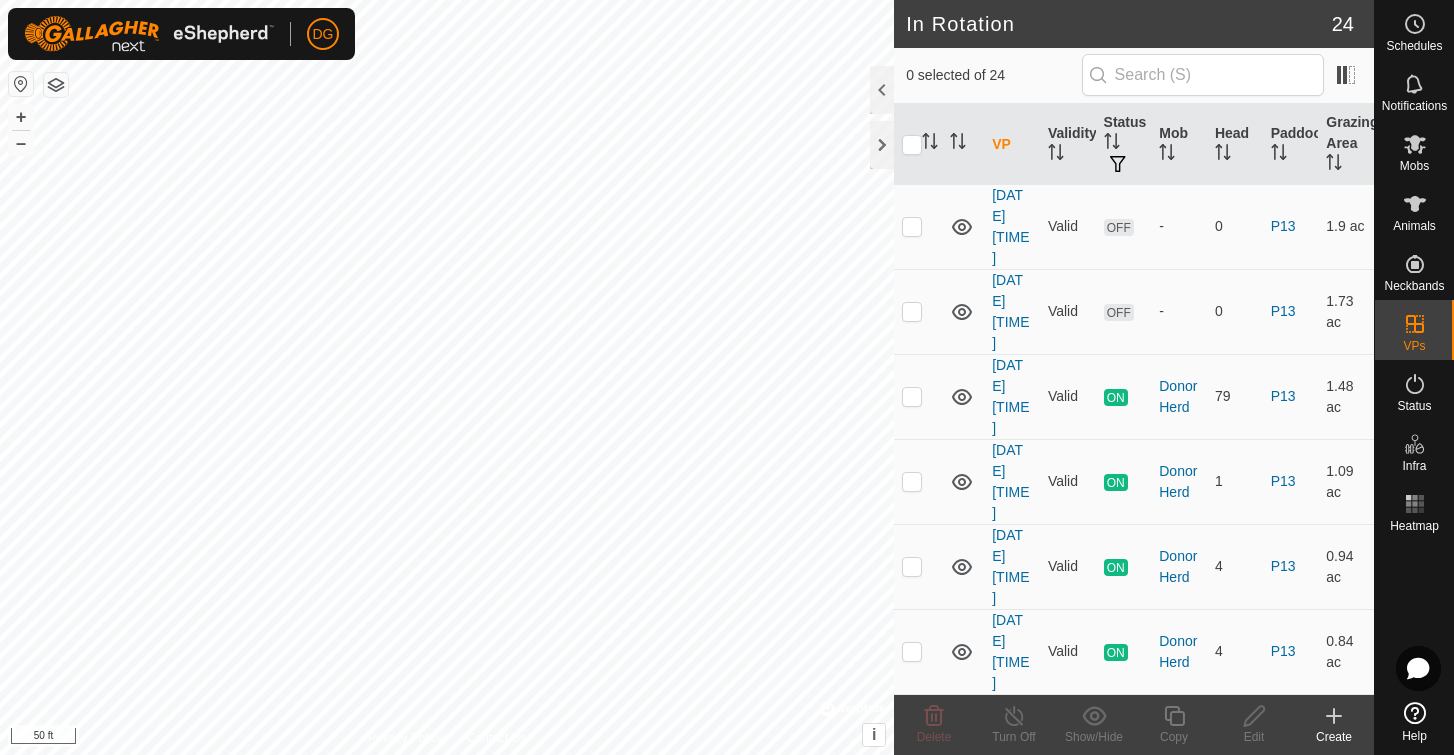 scroll, scrollTop: 1572, scrollLeft: 0, axis: vertical 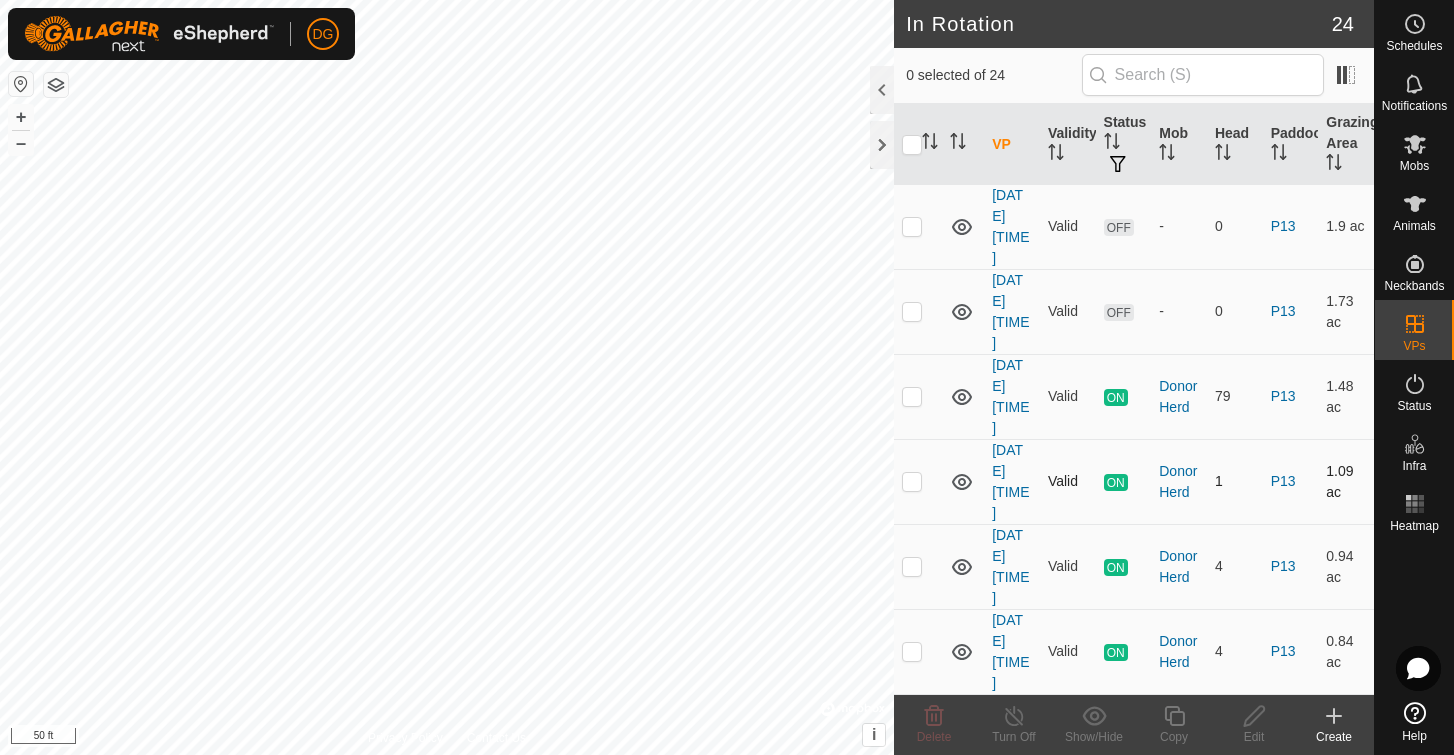 click at bounding box center (912, 481) 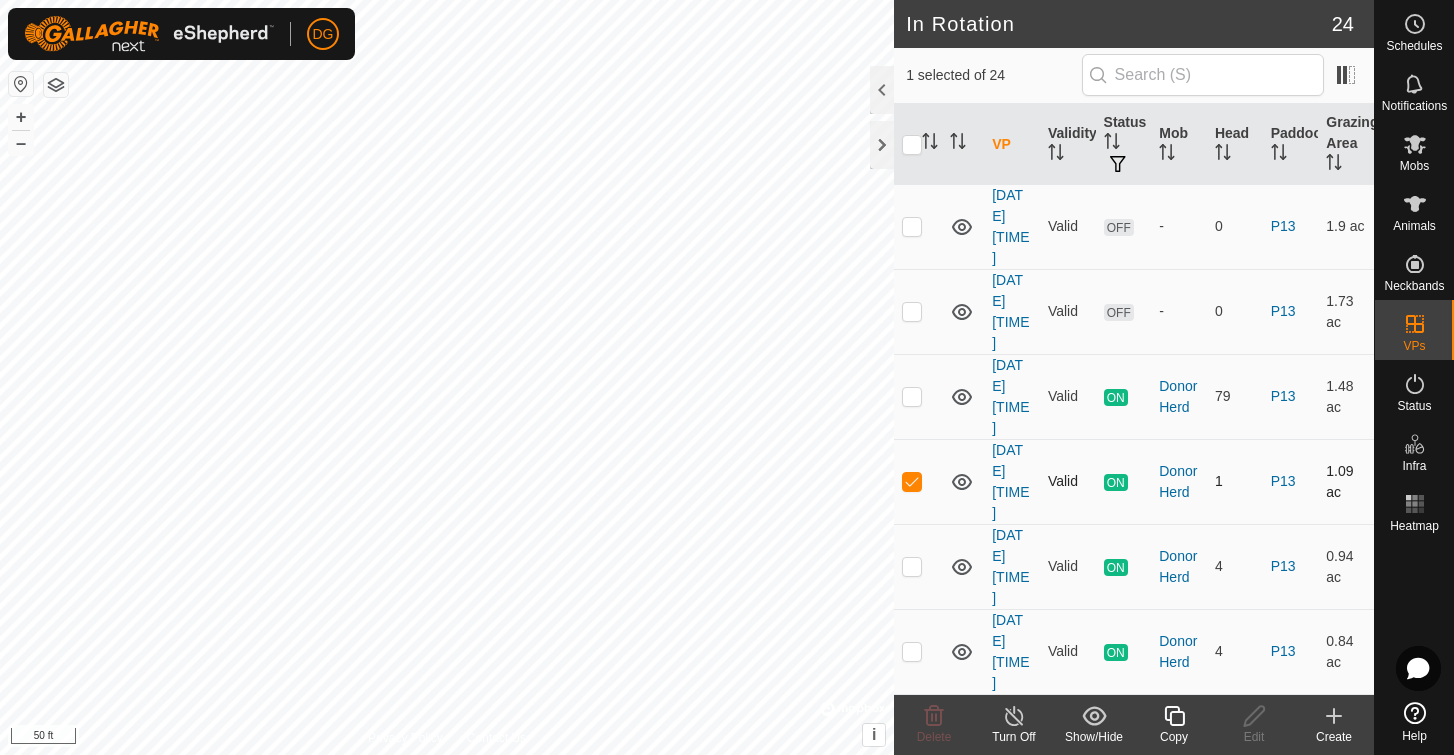 click at bounding box center [912, 481] 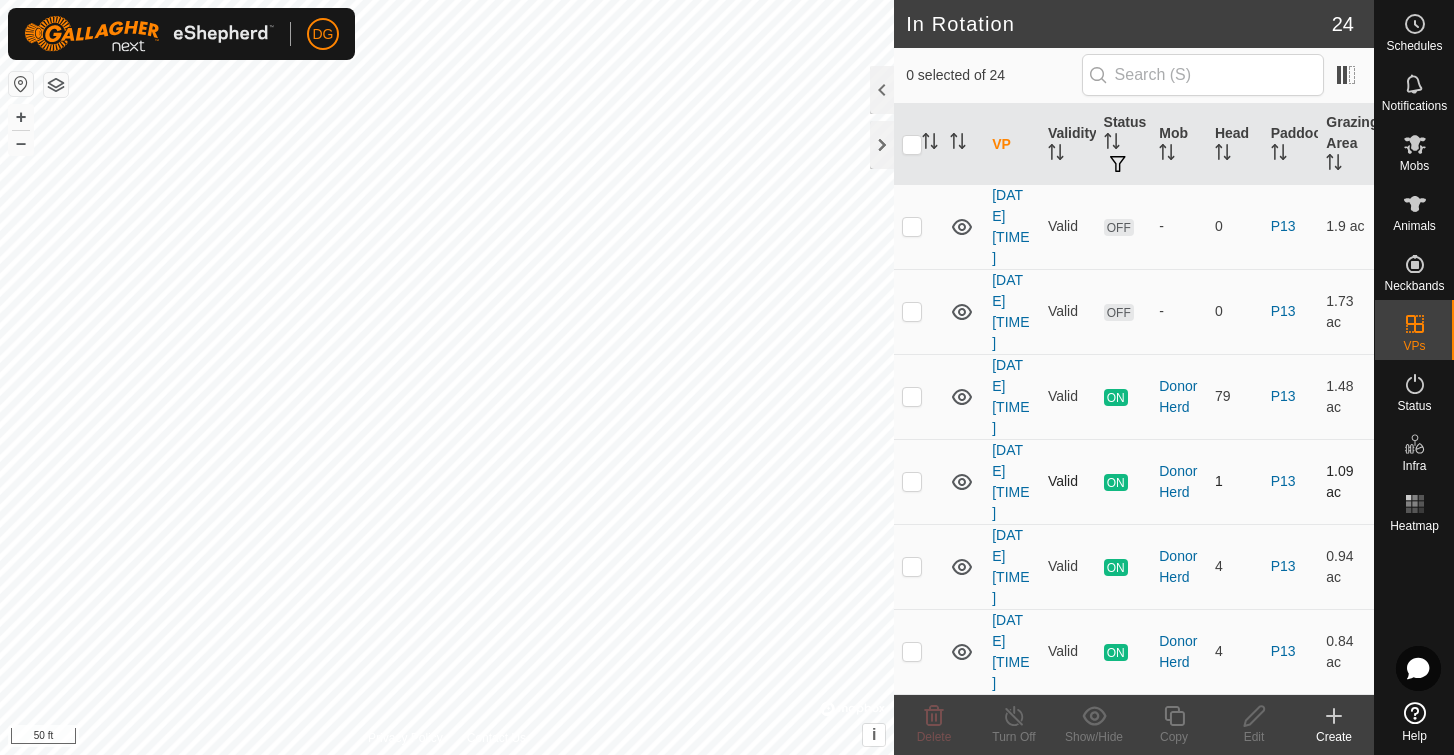 checkbox on "false" 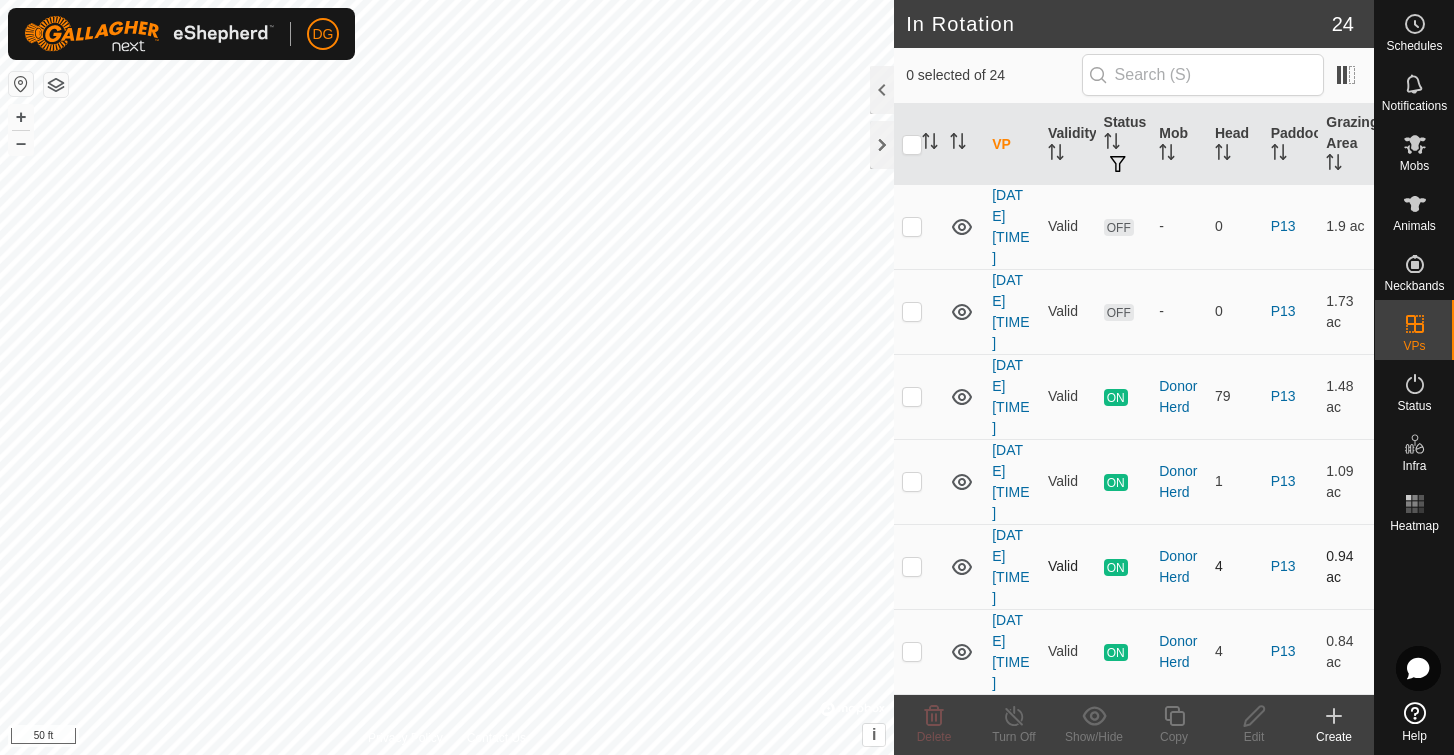 click at bounding box center [912, 566] 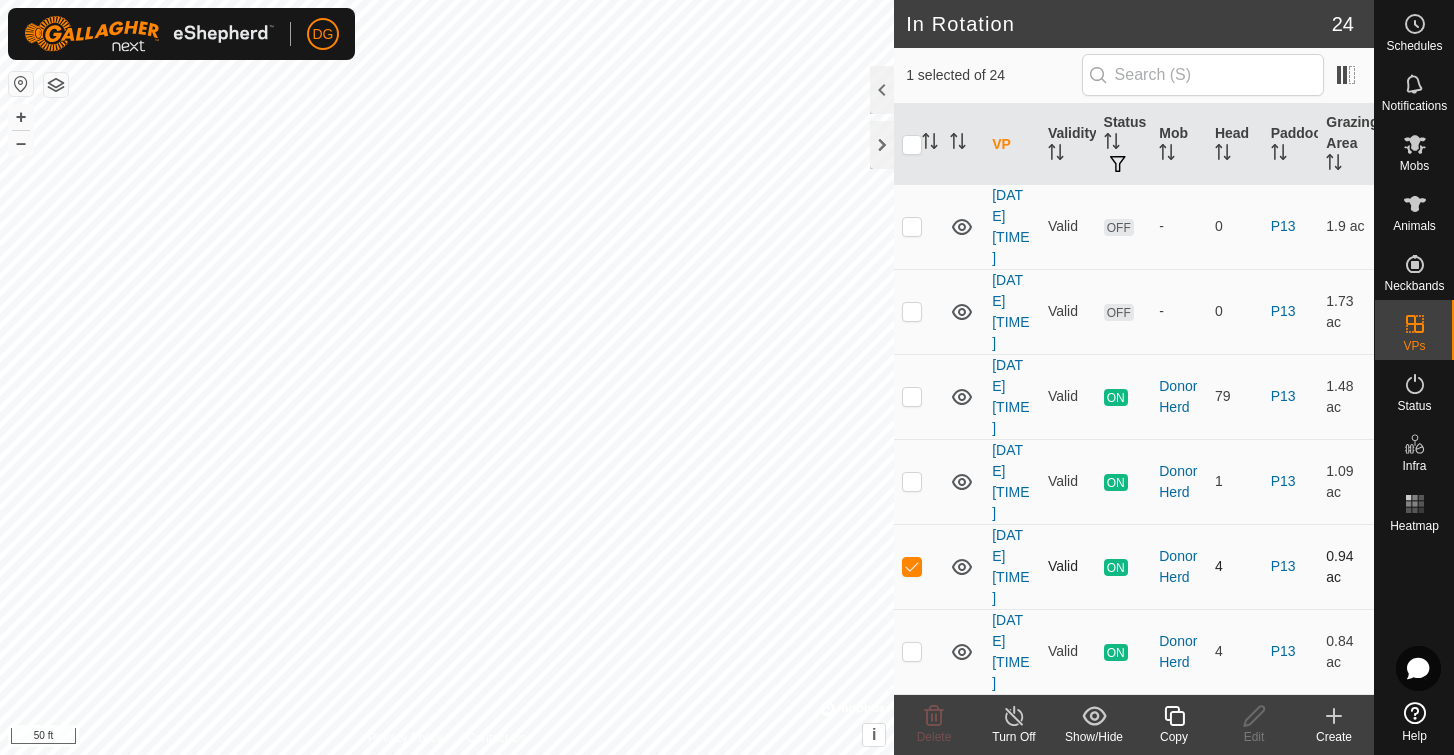 click at bounding box center [912, 566] 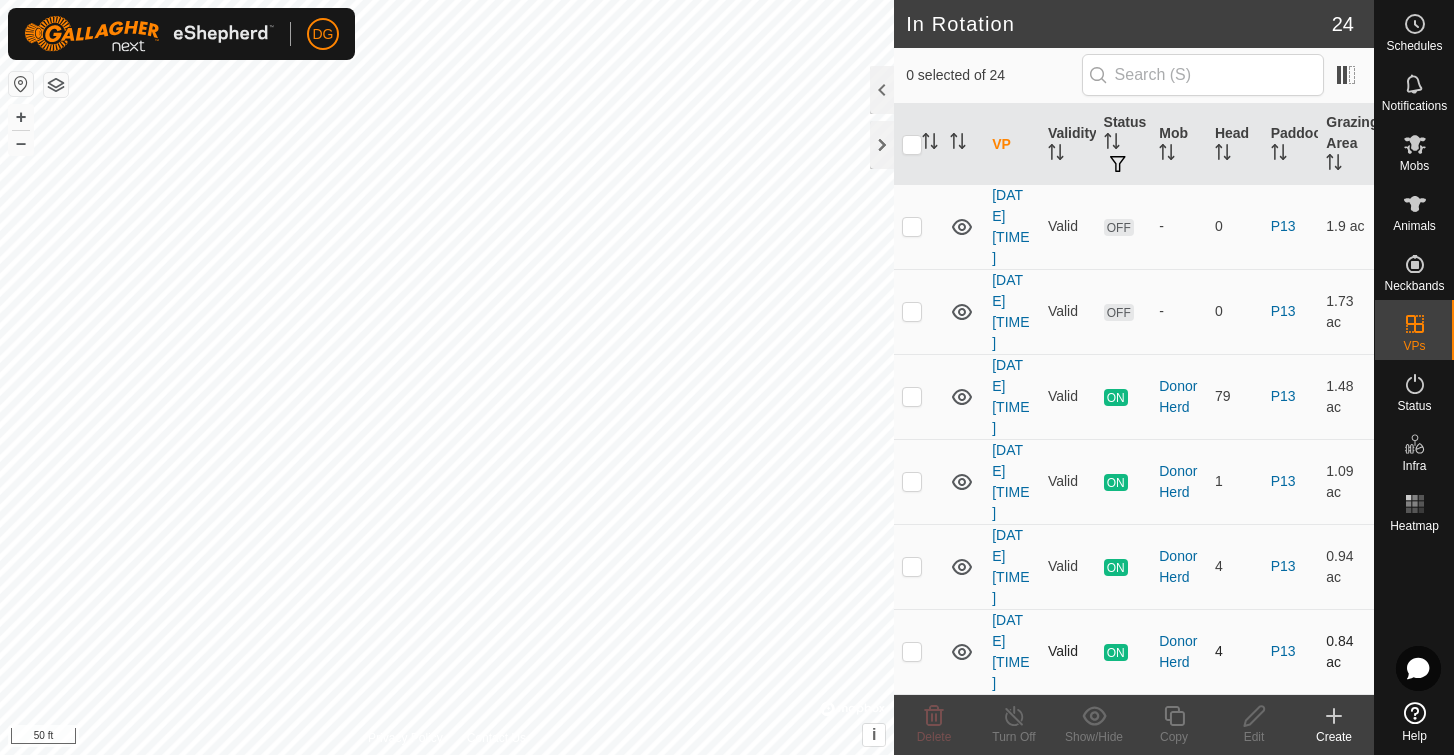 click at bounding box center (912, 651) 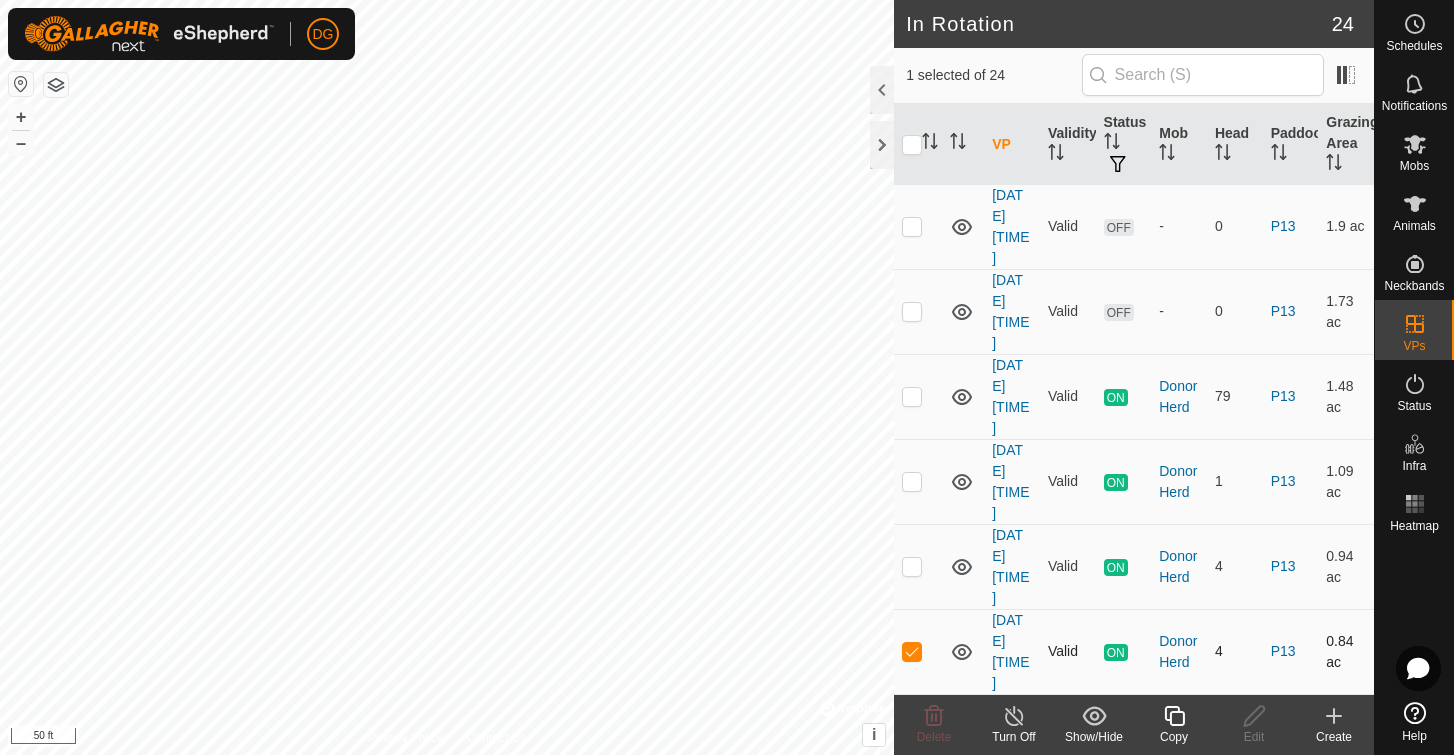 click at bounding box center [912, 651] 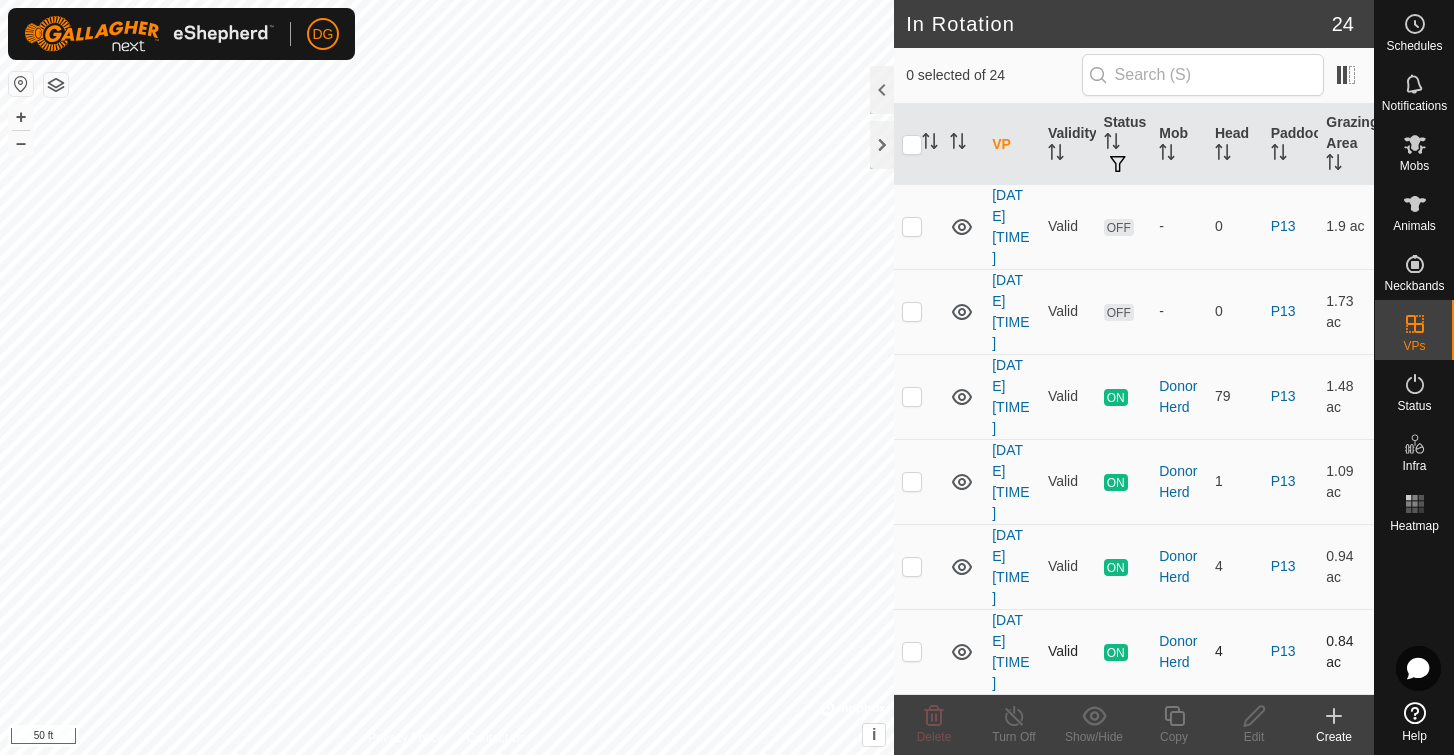 checkbox on "false" 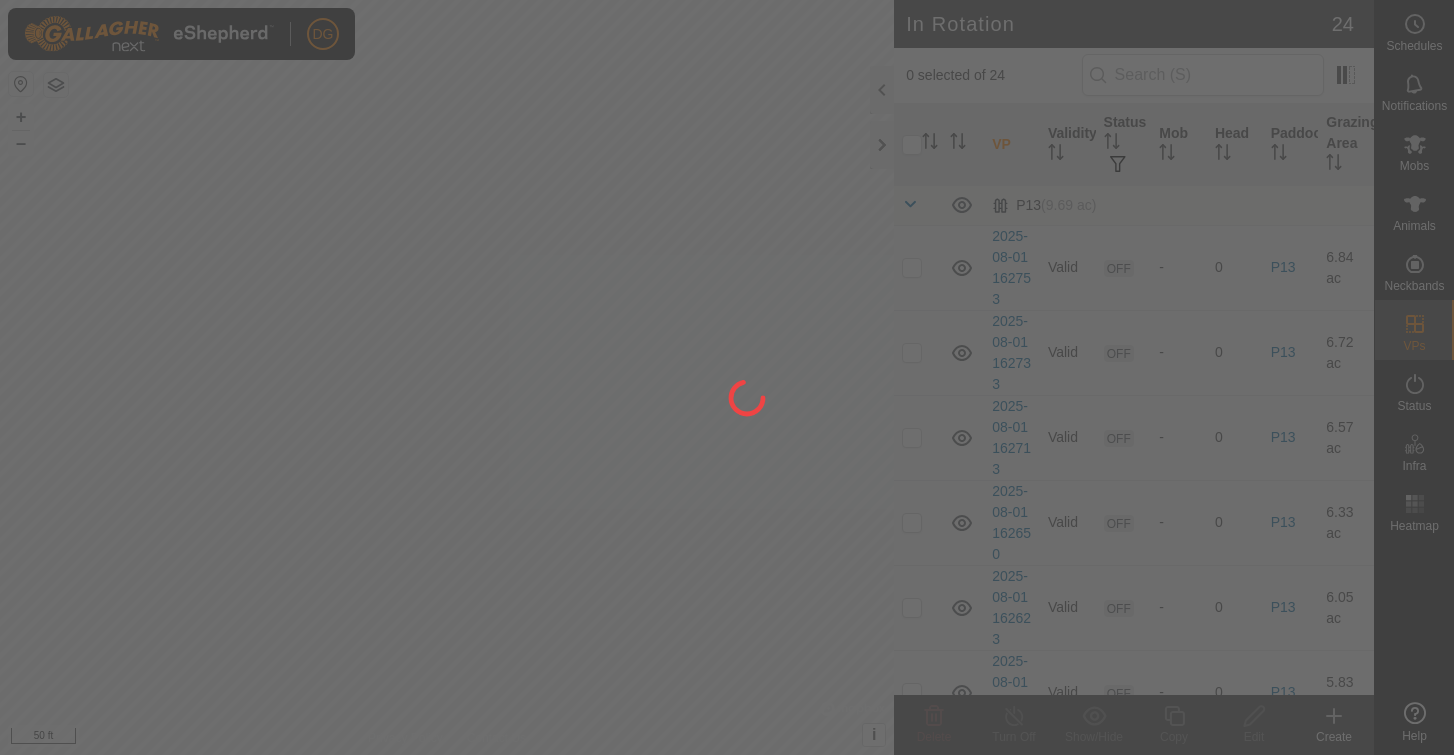 scroll, scrollTop: 0, scrollLeft: 0, axis: both 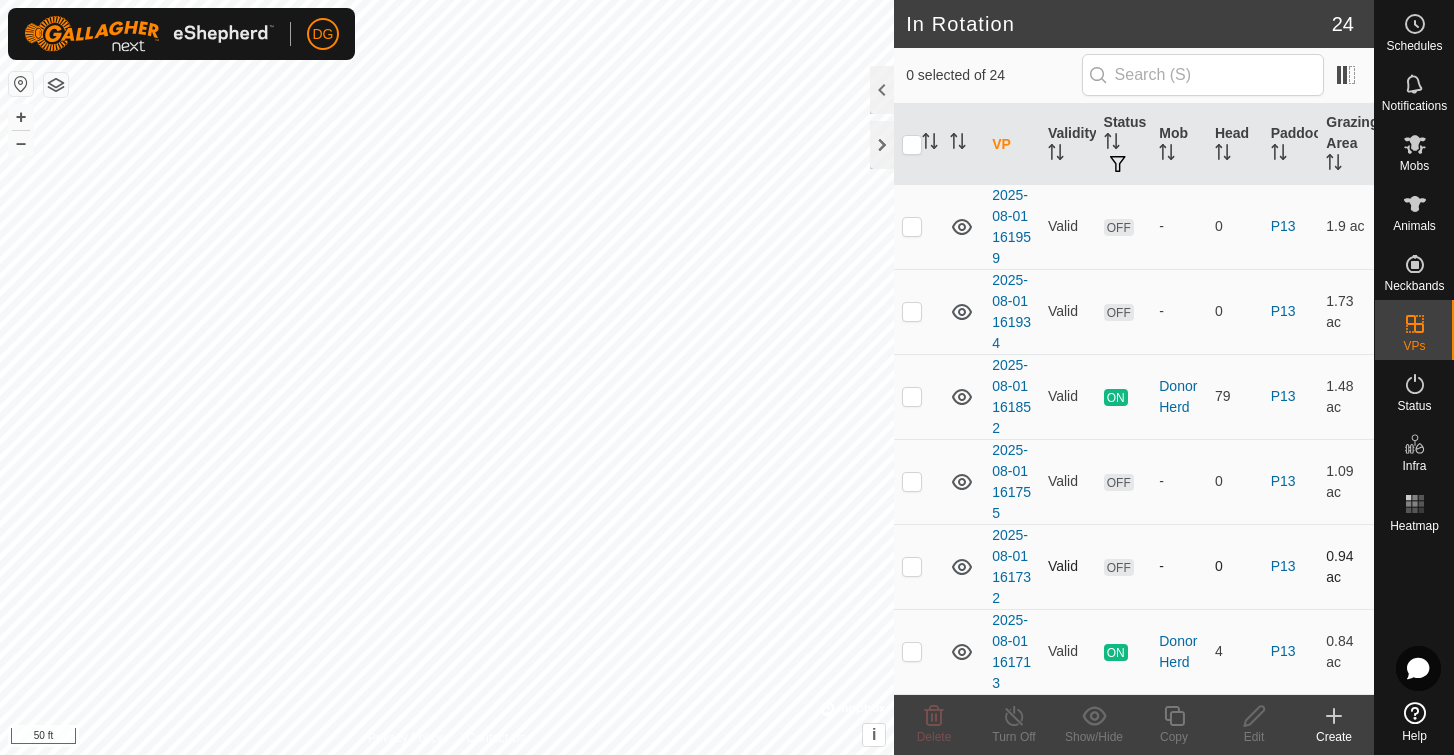 click at bounding box center [912, 566] 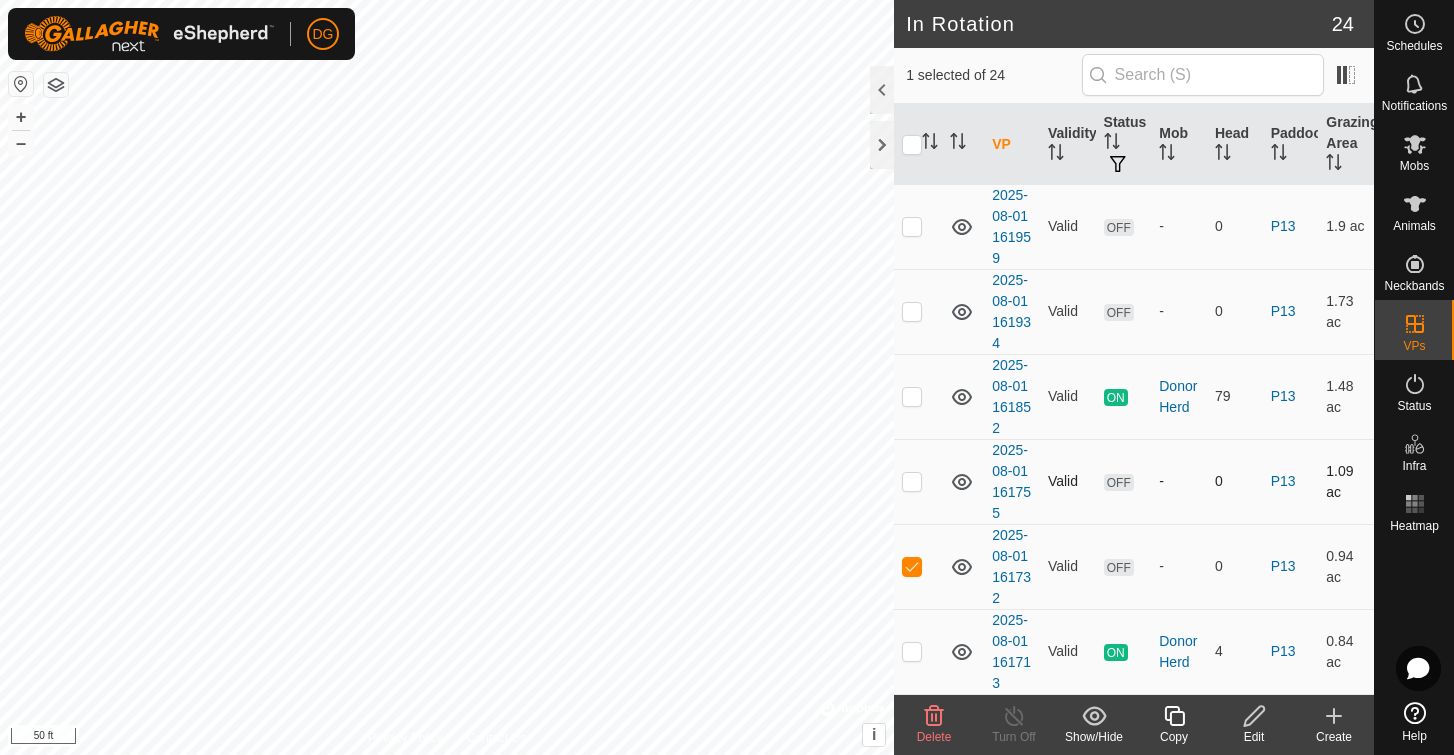 click at bounding box center [912, 481] 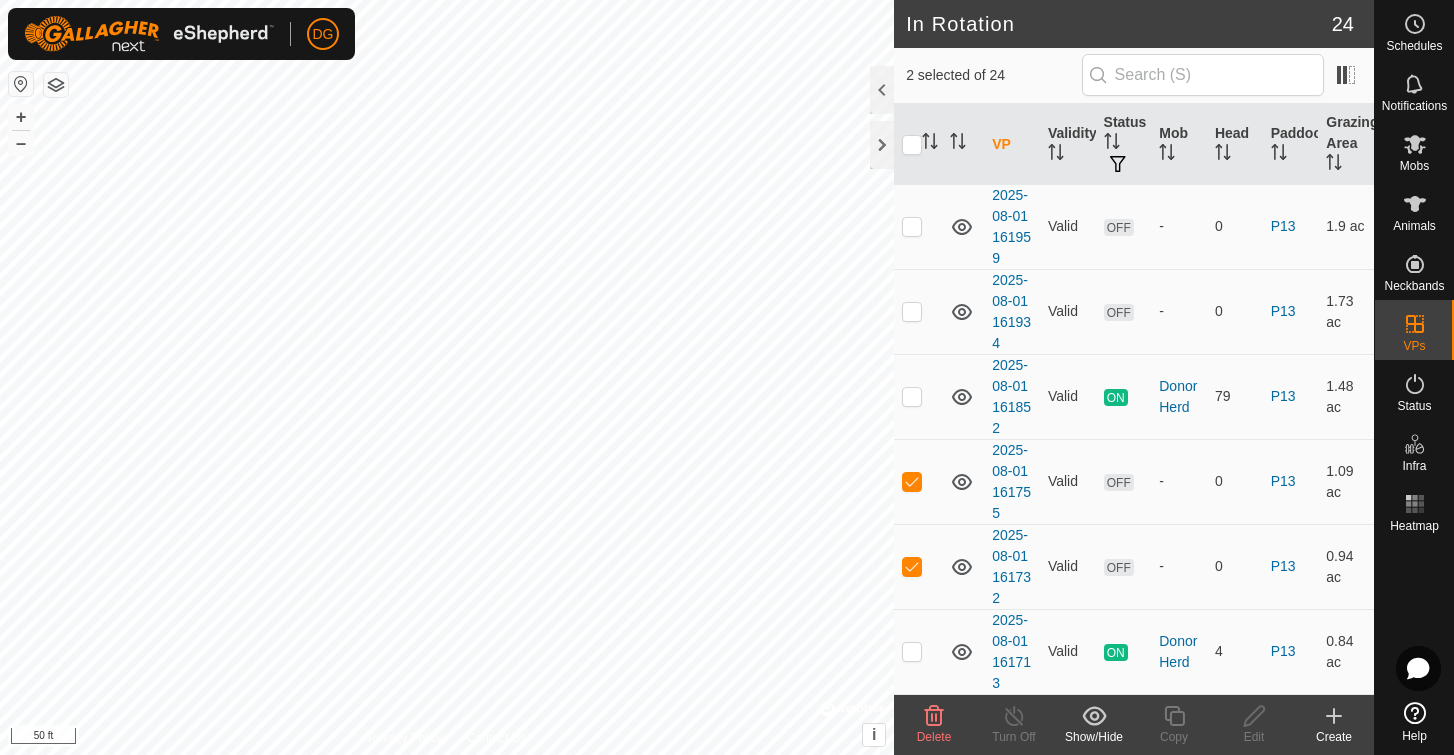 click 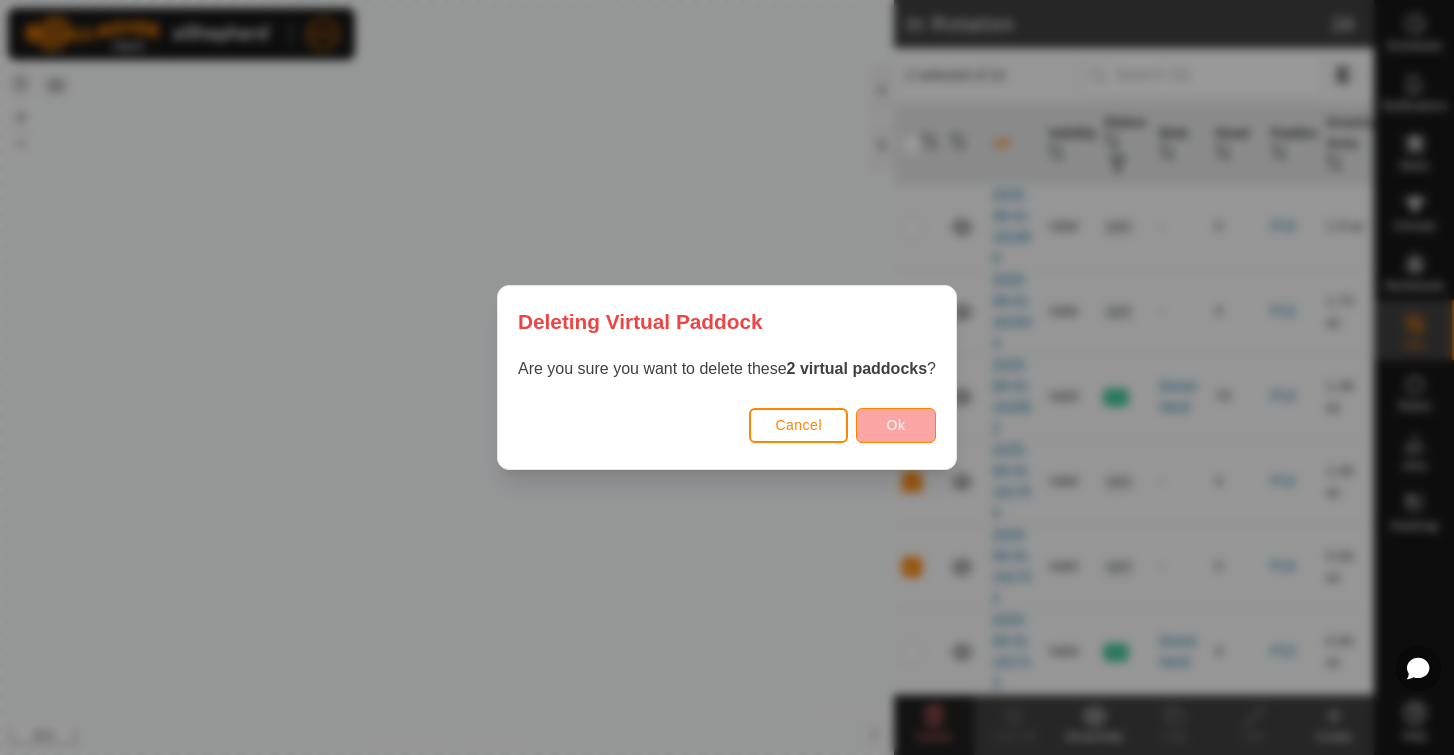 click on "Ok" at bounding box center [896, 425] 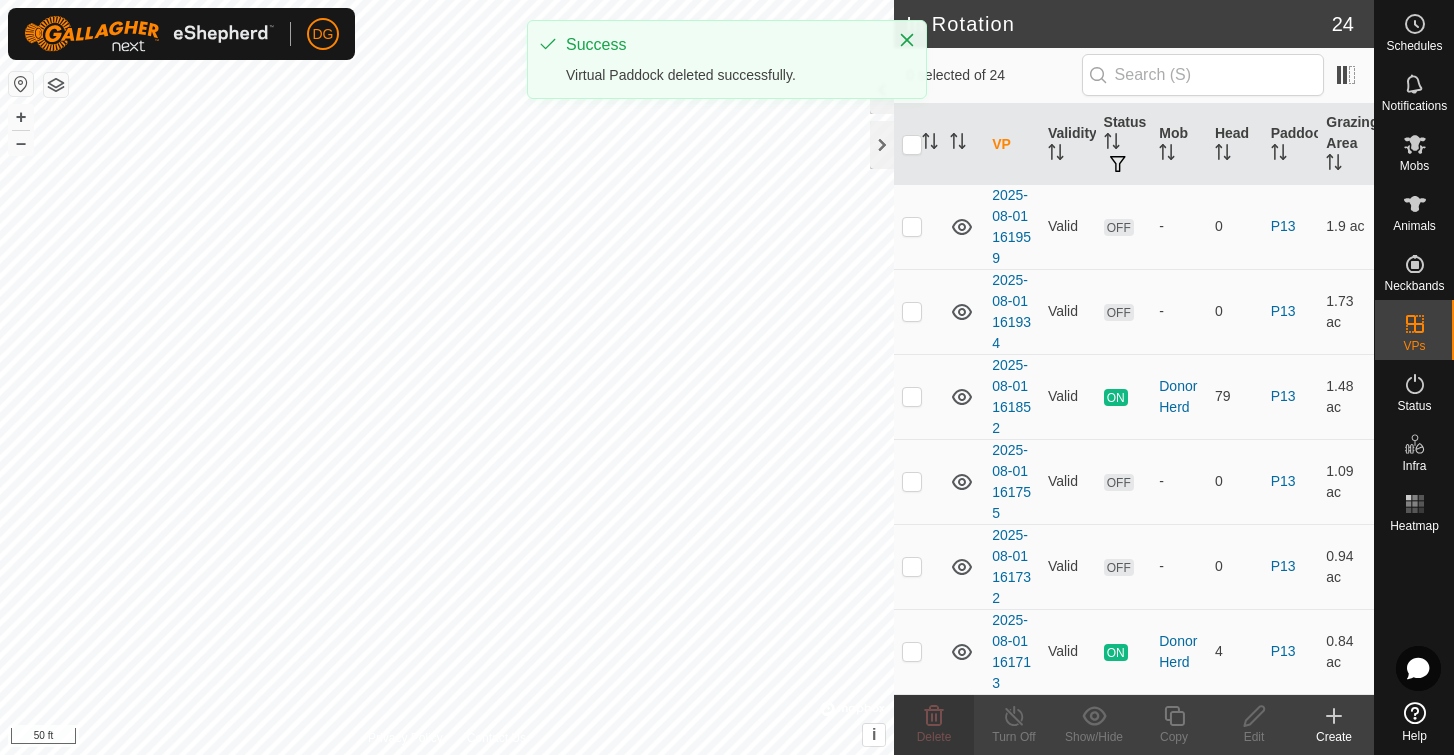 checkbox on "false" 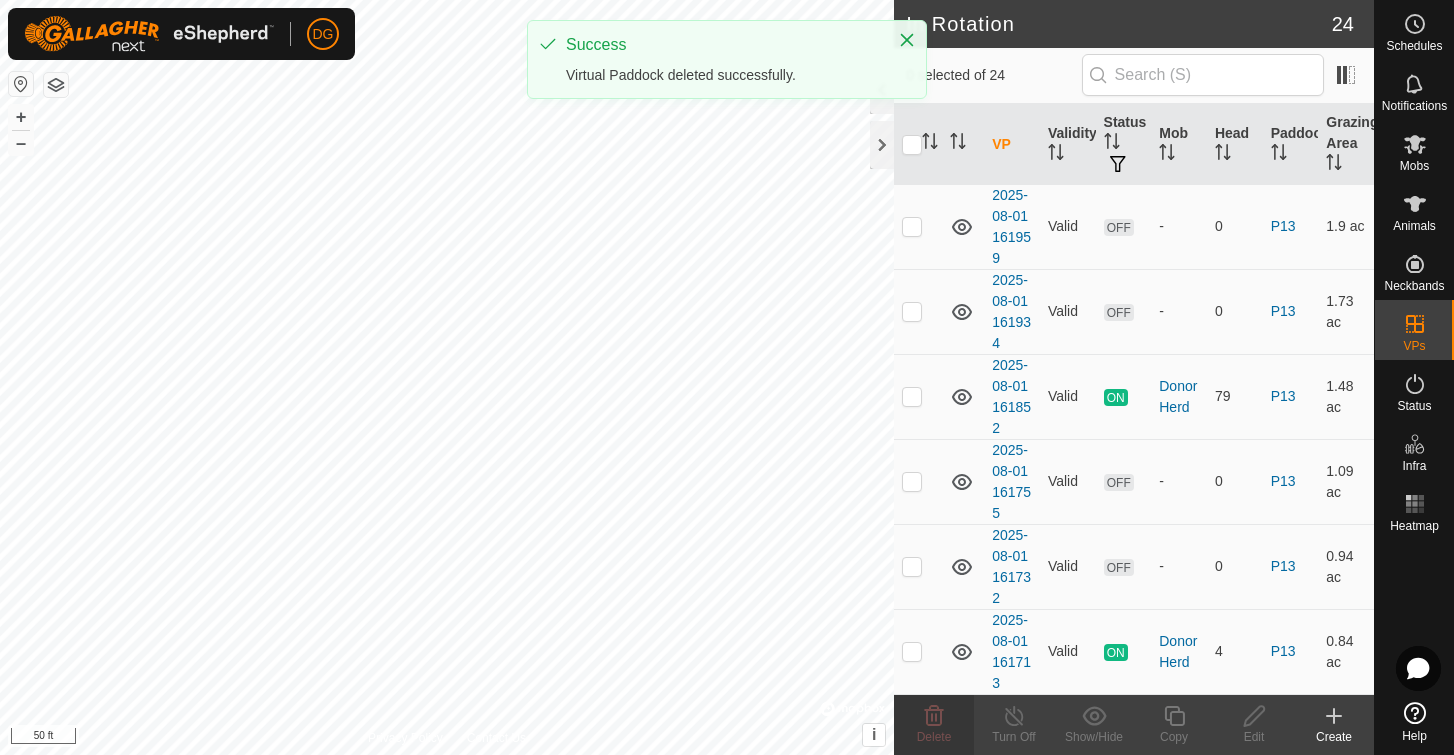 checkbox on "false" 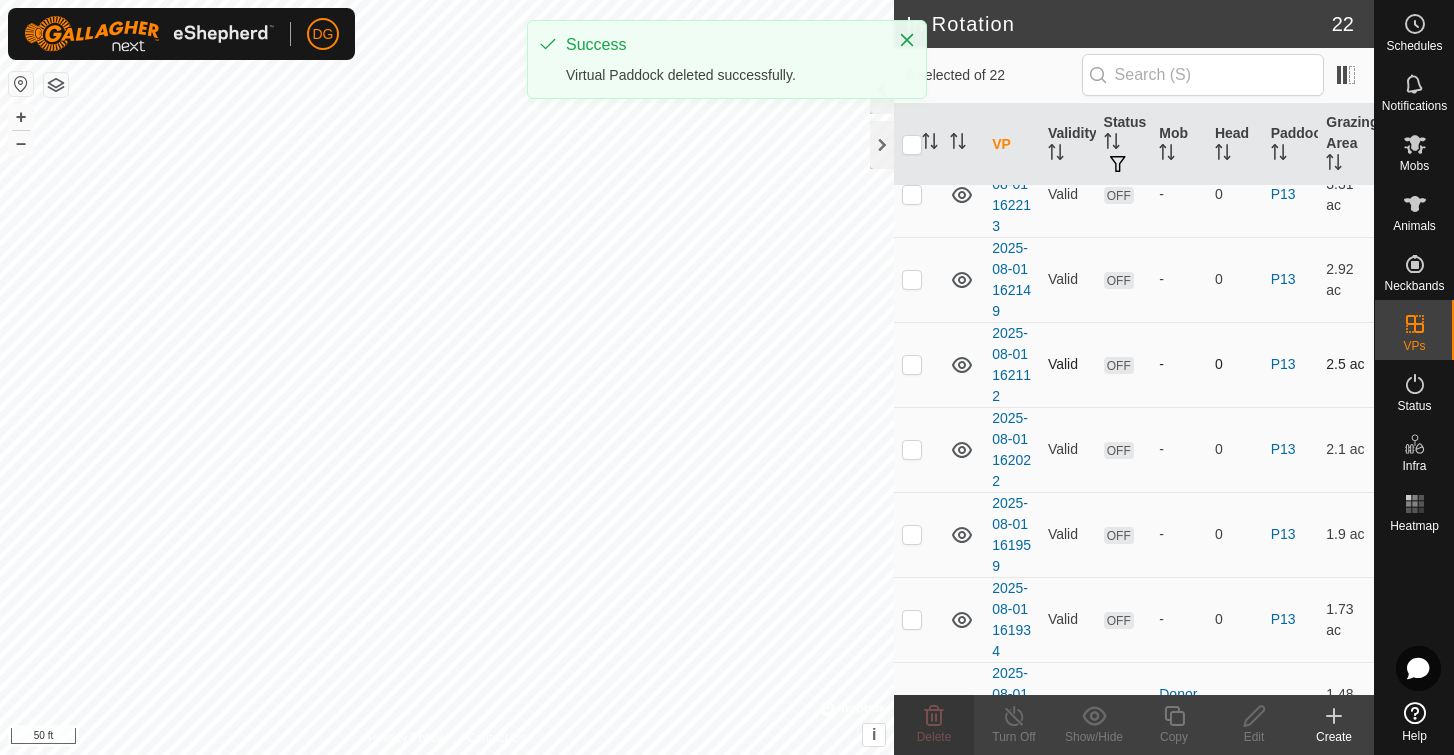 scroll, scrollTop: 1179, scrollLeft: 0, axis: vertical 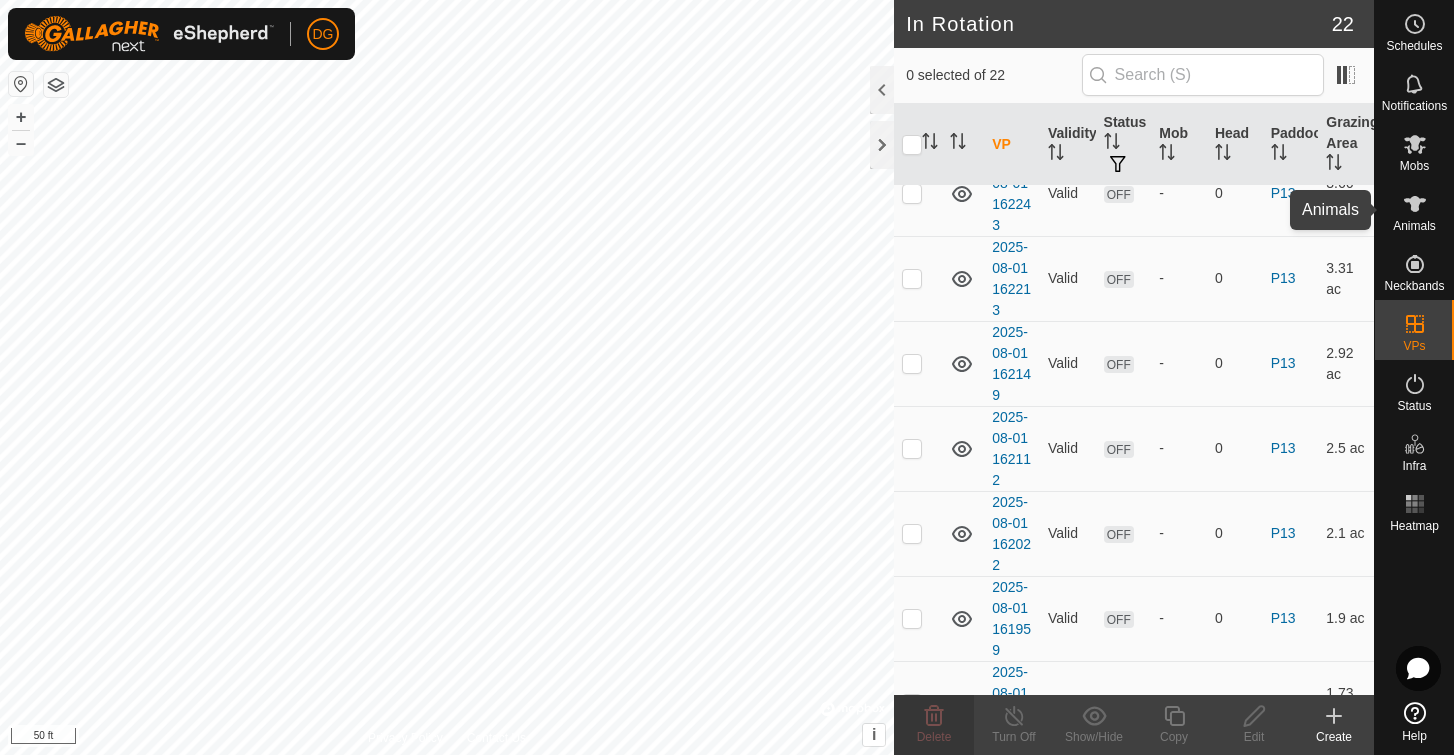 click 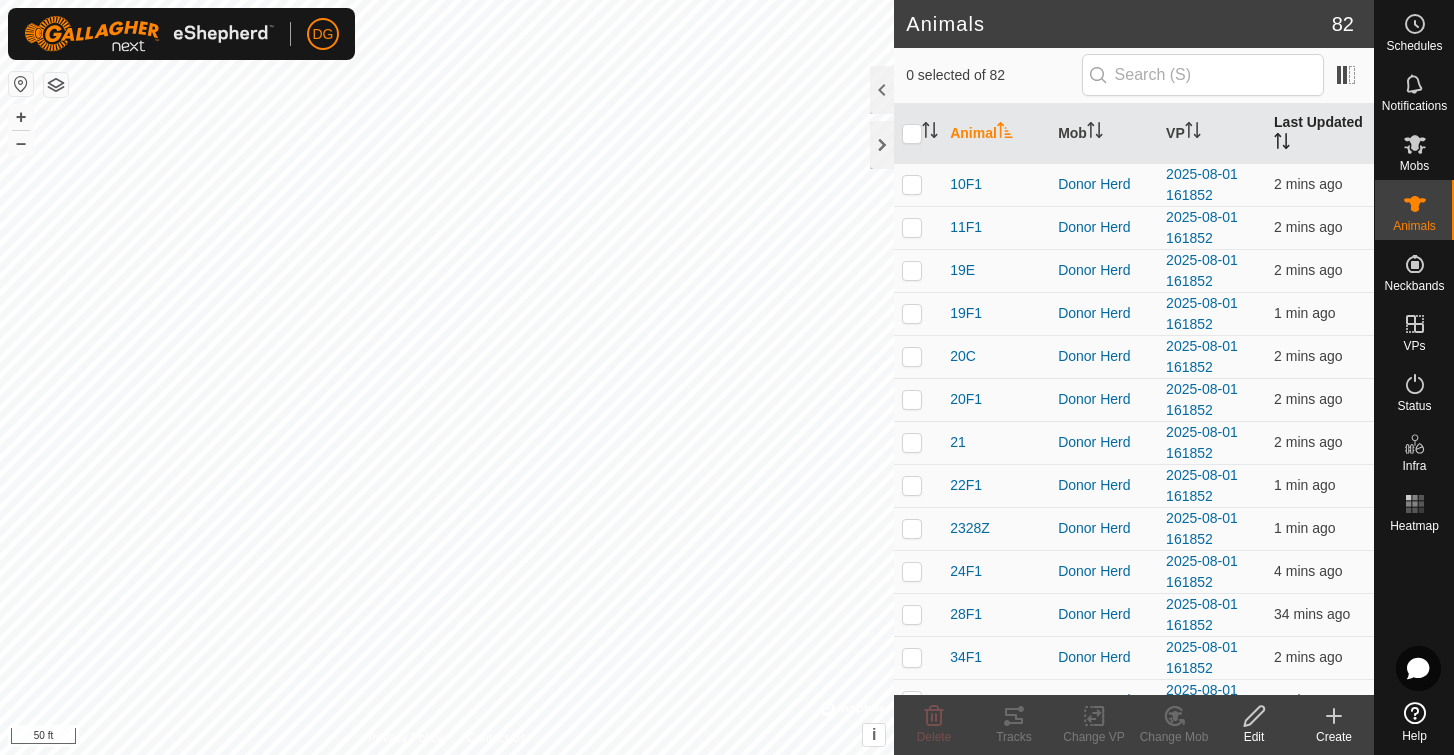 click on "Last Updated" at bounding box center (1320, 134) 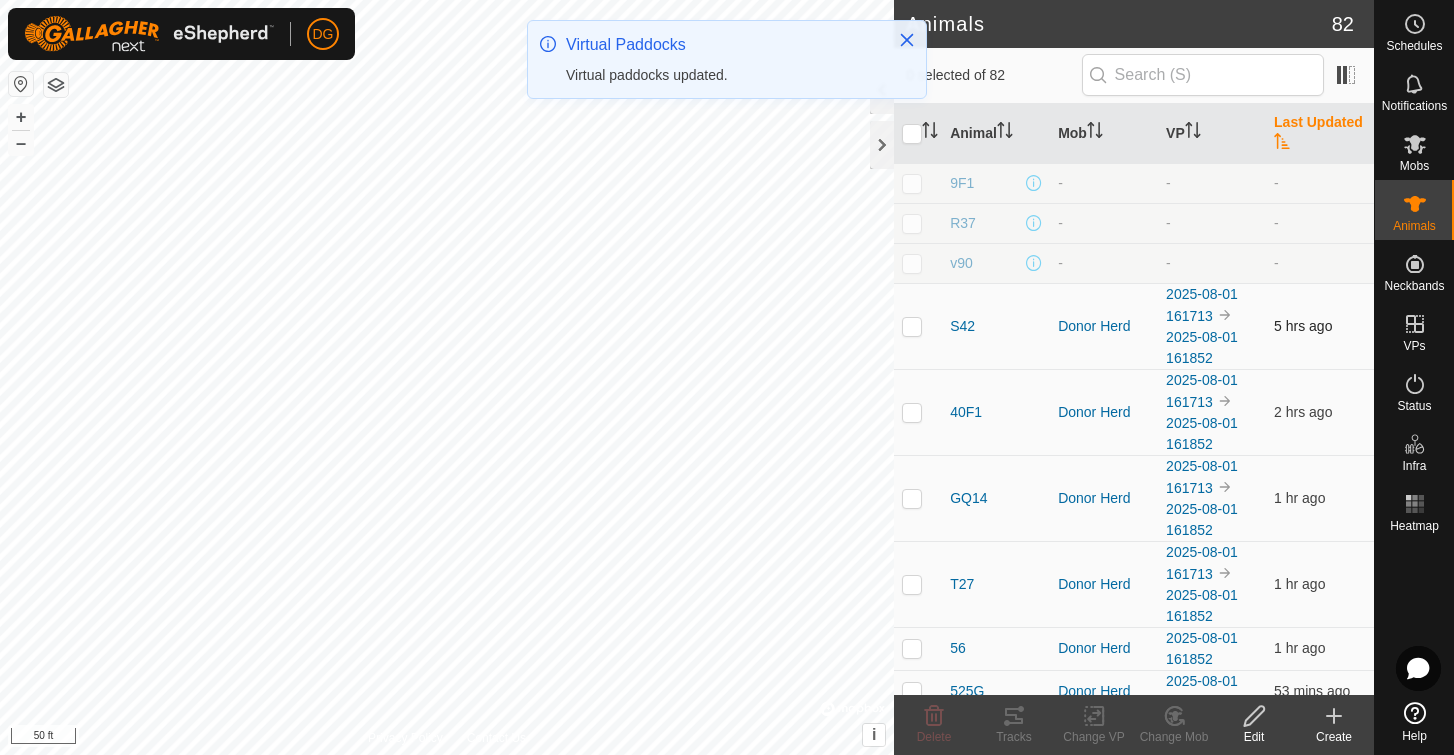 click at bounding box center (912, 326) 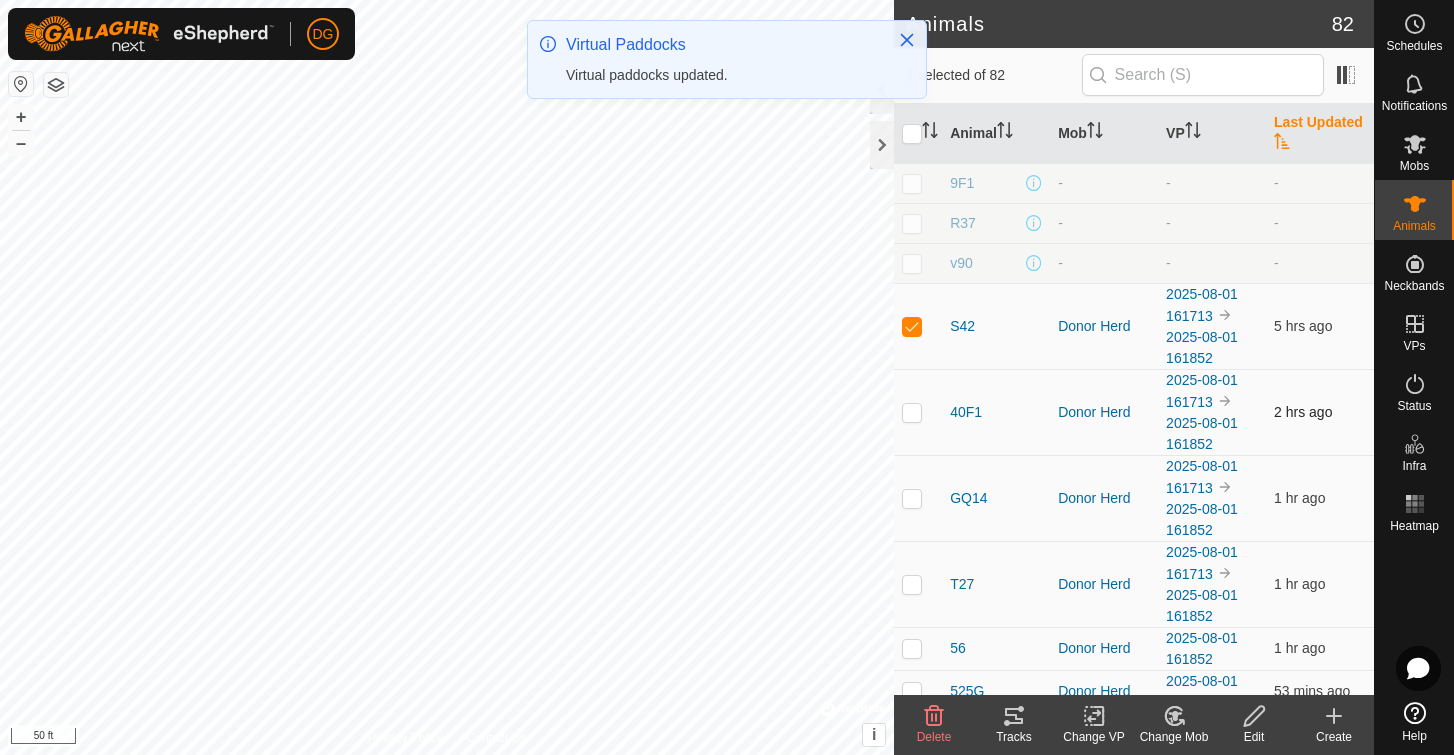 click at bounding box center (912, 412) 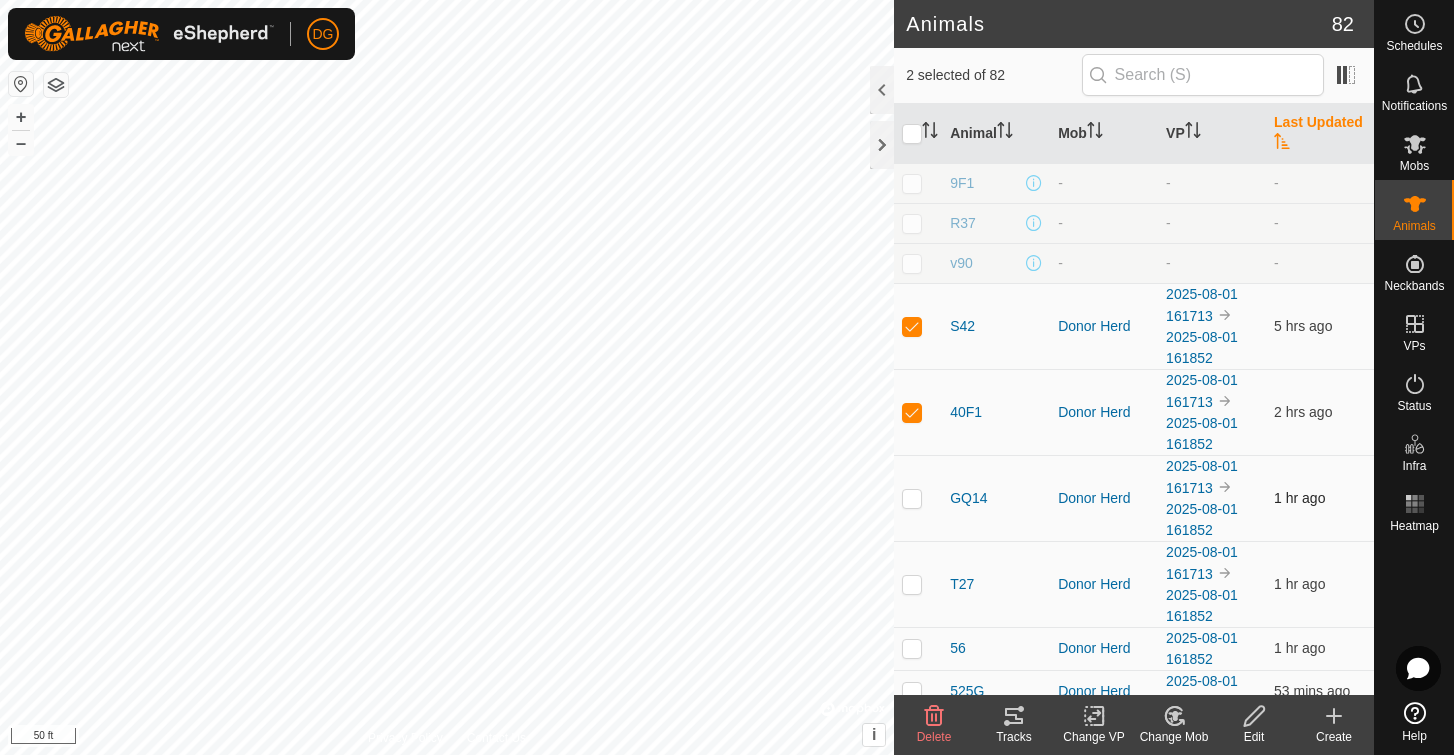 click at bounding box center (912, 498) 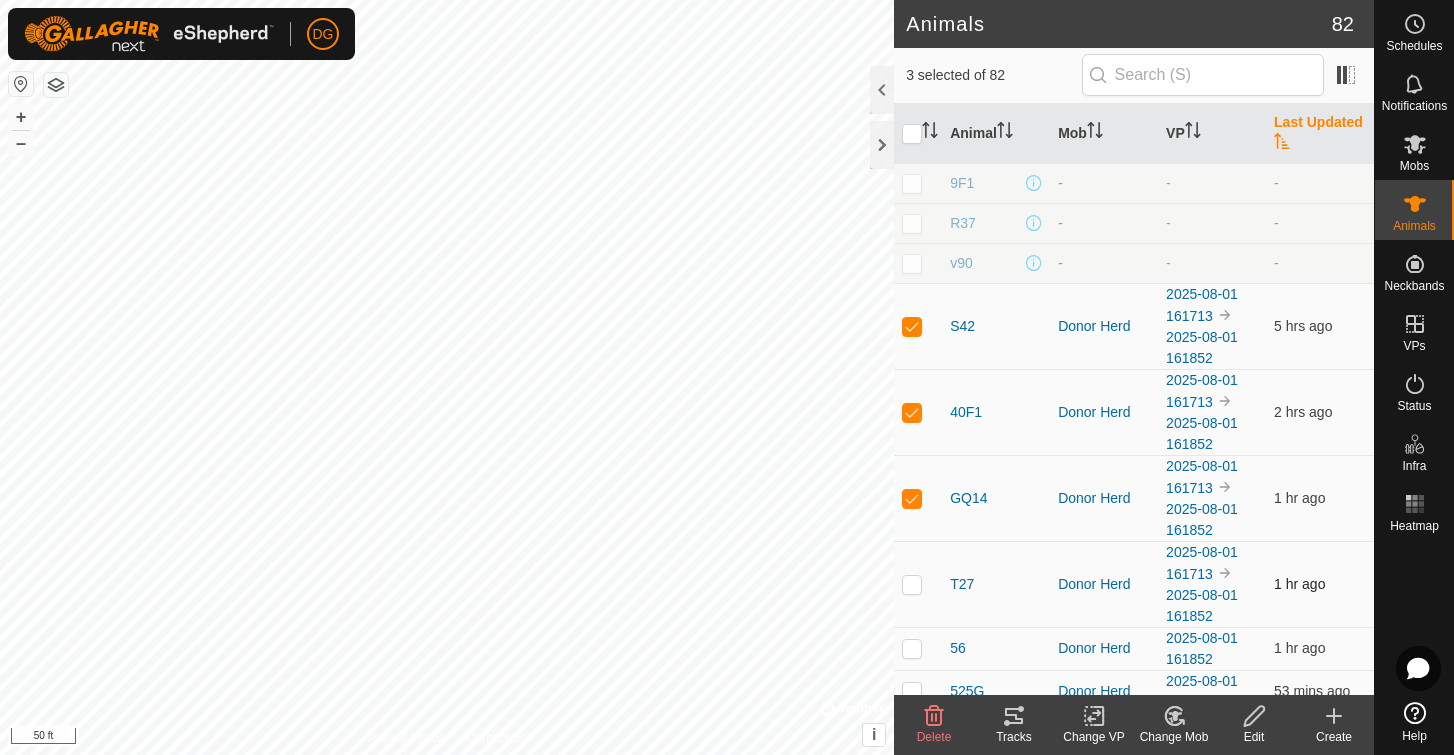 click at bounding box center (912, 584) 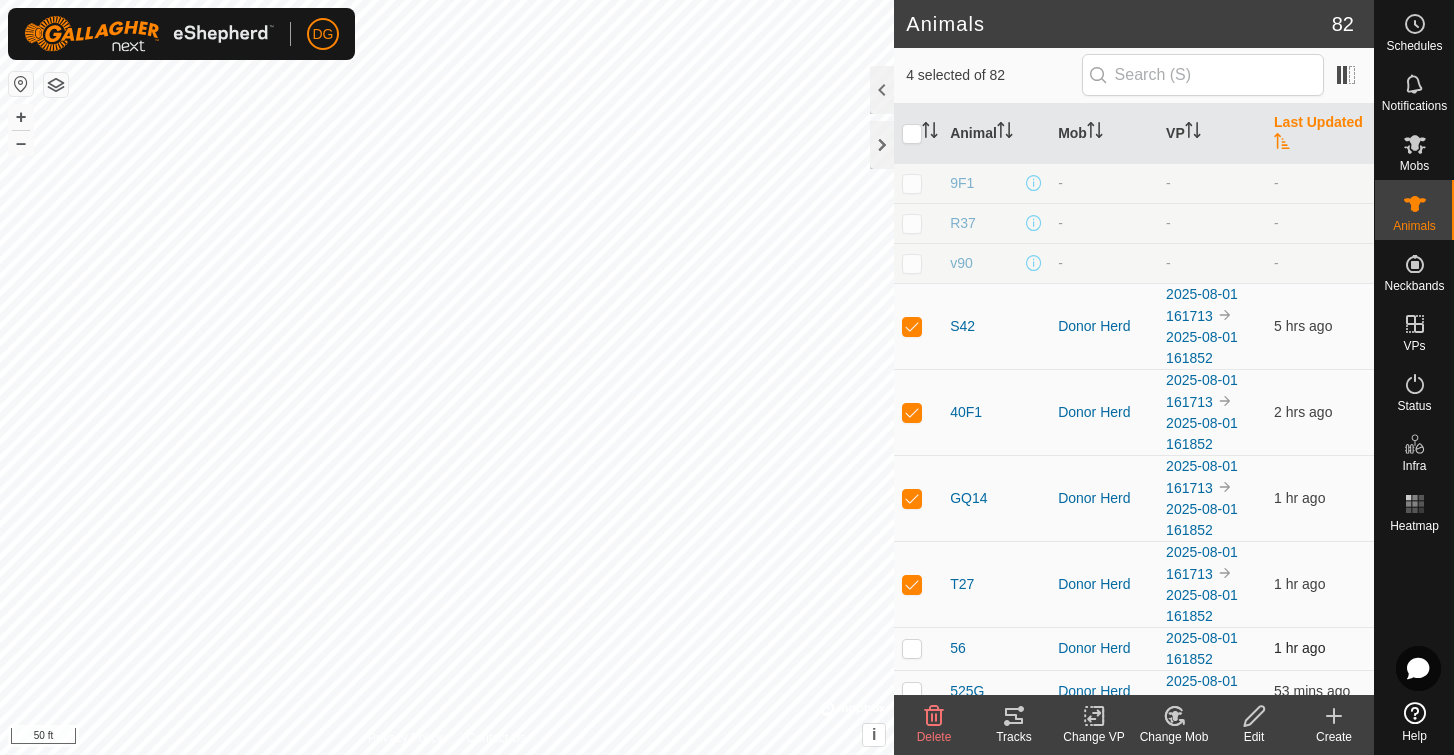 click at bounding box center (912, 648) 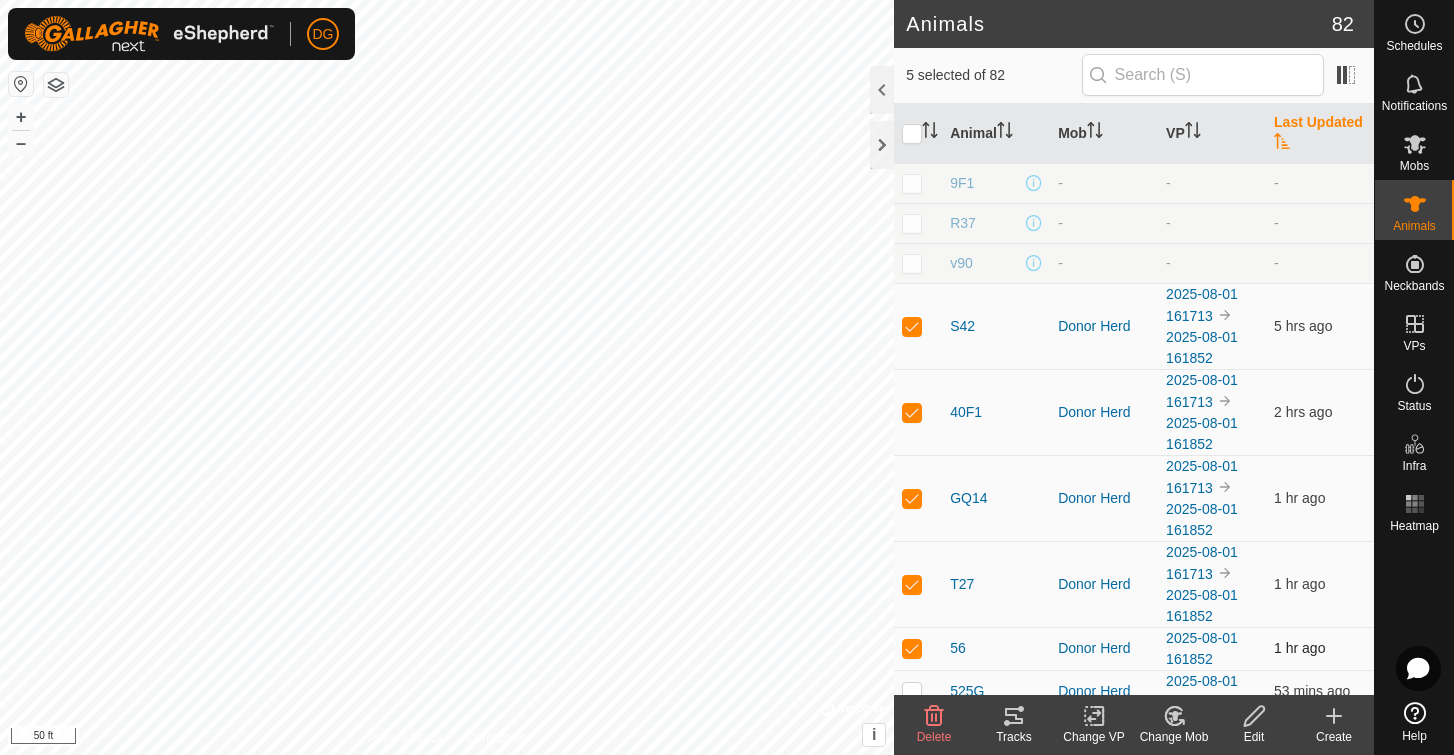 click at bounding box center (912, 648) 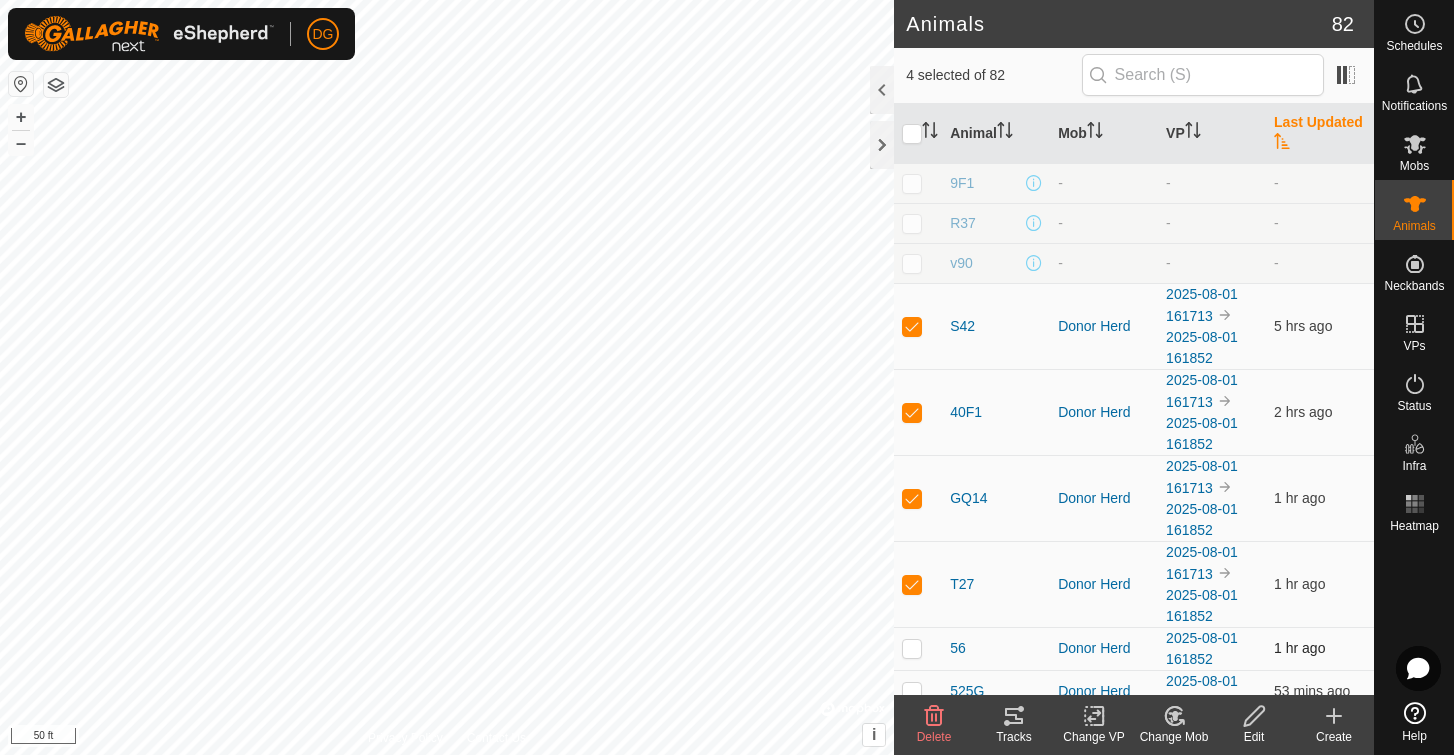 checkbox on "false" 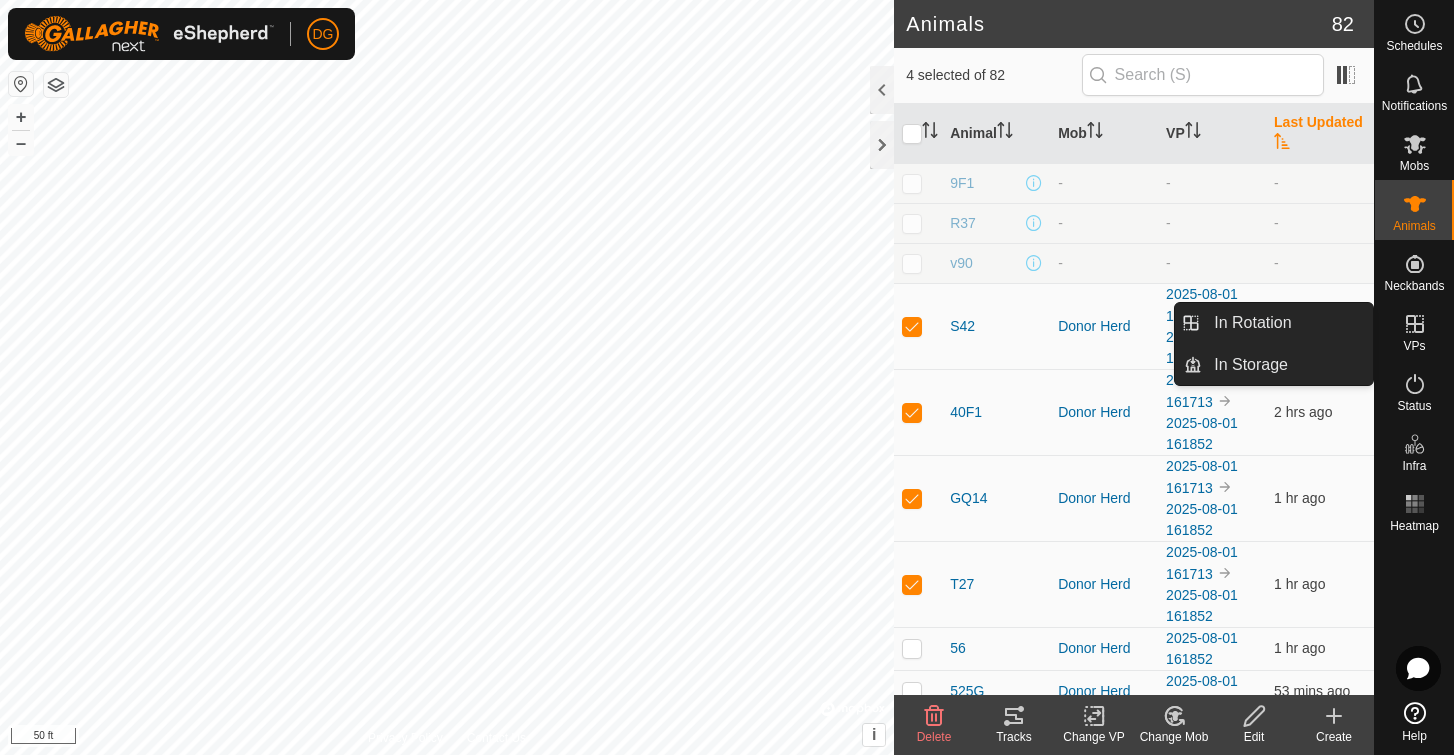 click 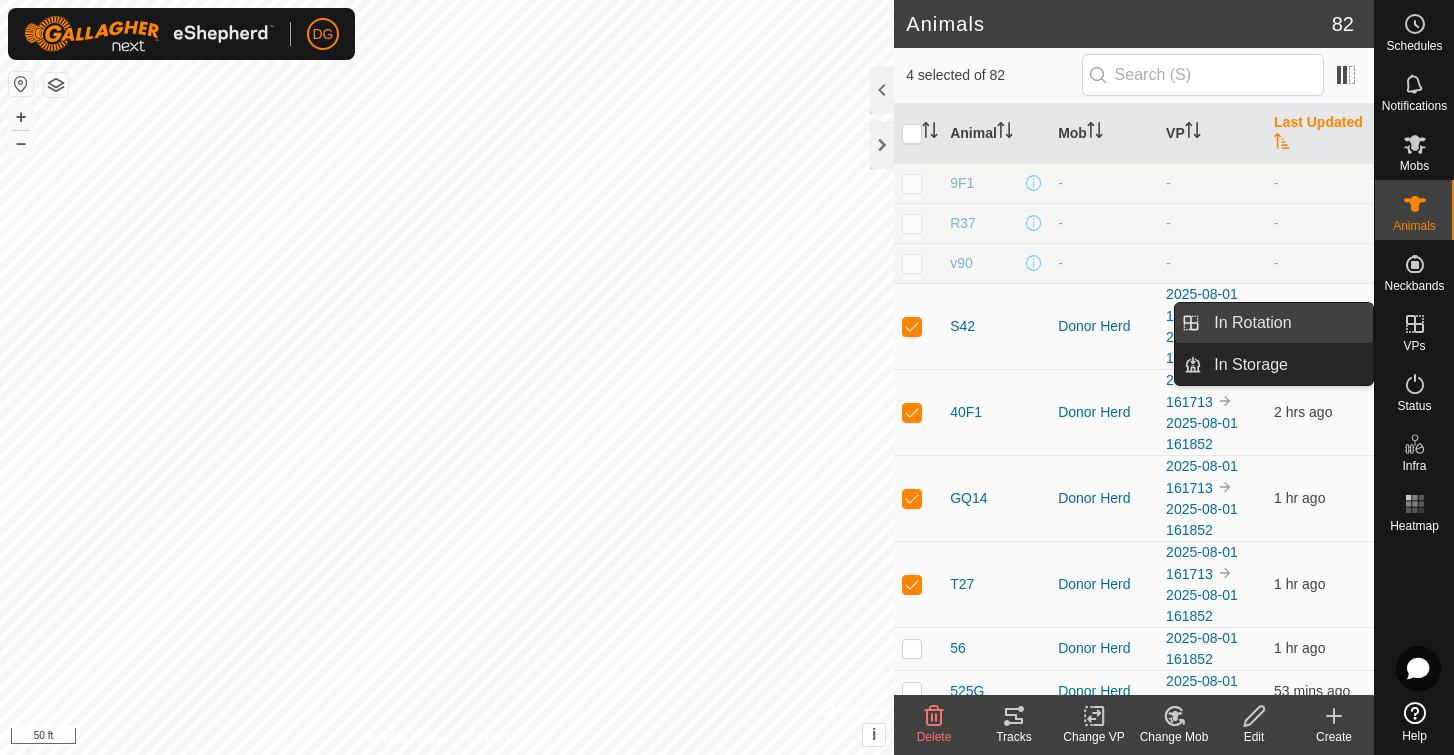 click on "In Rotation" at bounding box center [1287, 323] 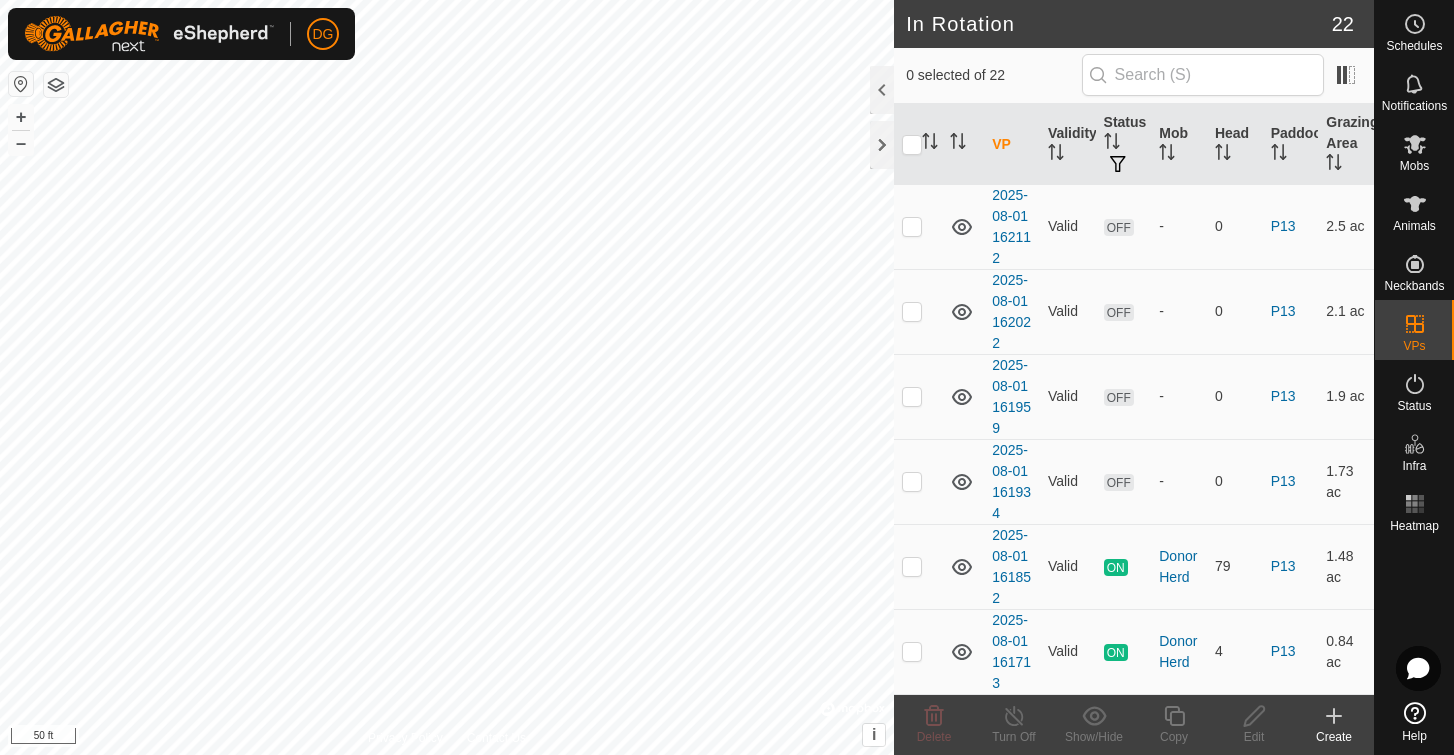 scroll, scrollTop: 1402, scrollLeft: 0, axis: vertical 